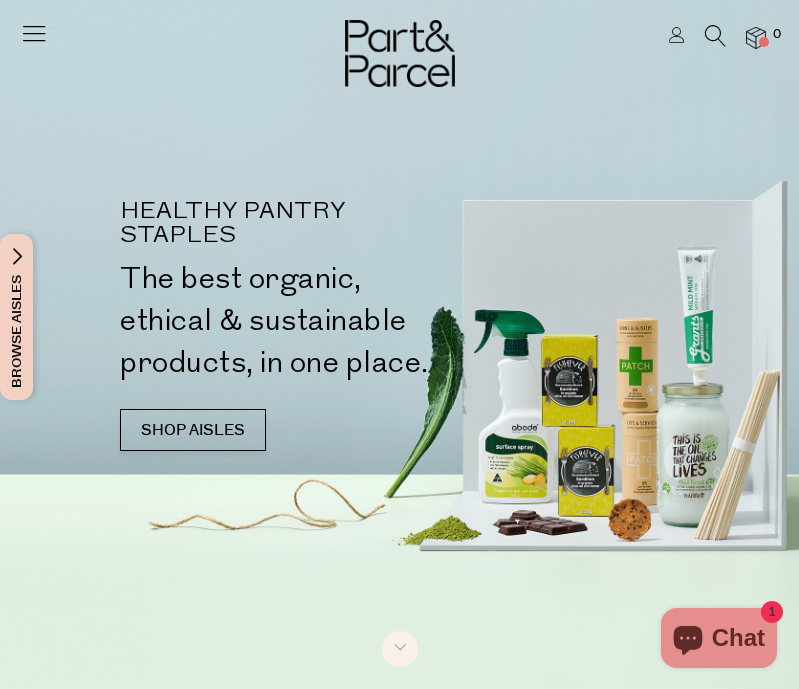 scroll, scrollTop: 0, scrollLeft: 0, axis: both 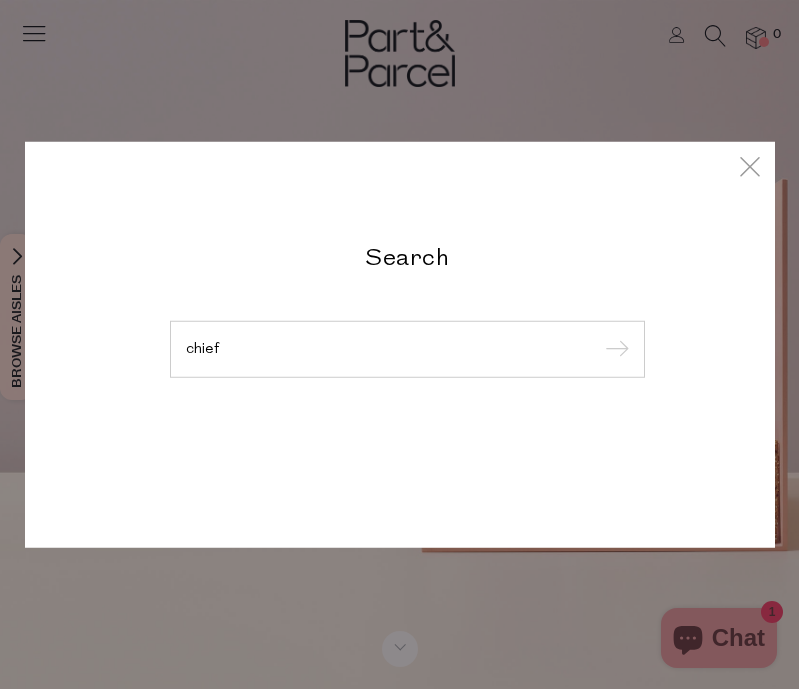 type on "chief" 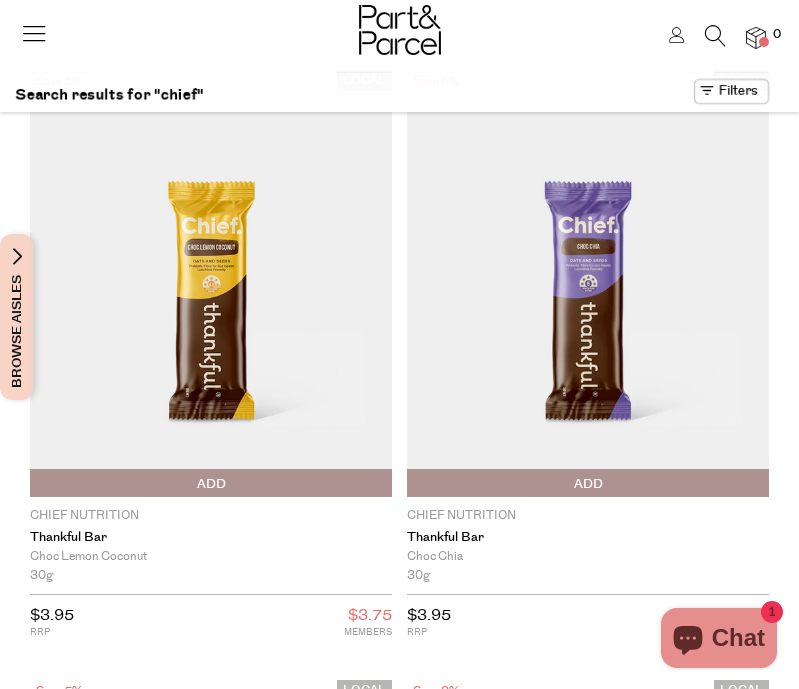 scroll, scrollTop: 0, scrollLeft: 0, axis: both 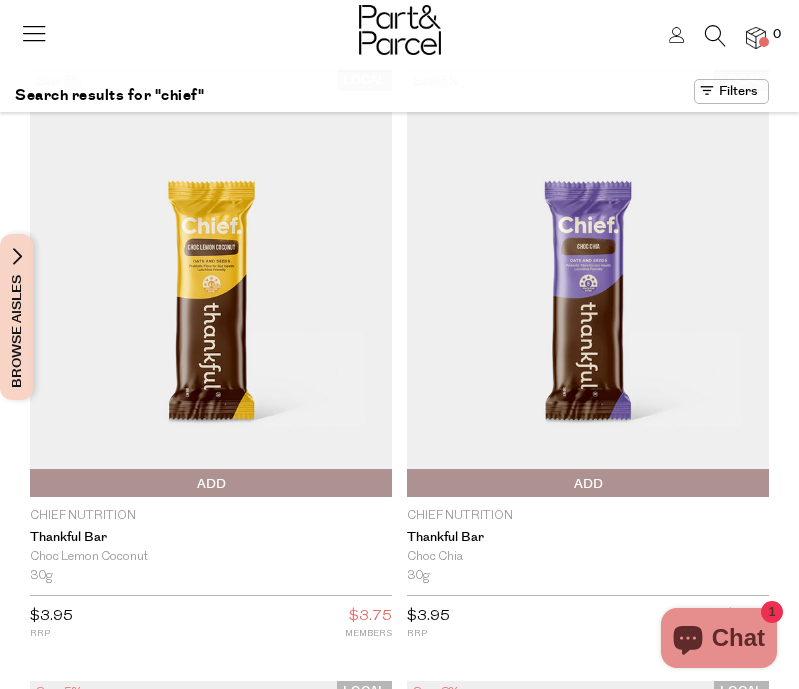 click at bounding box center (715, 36) 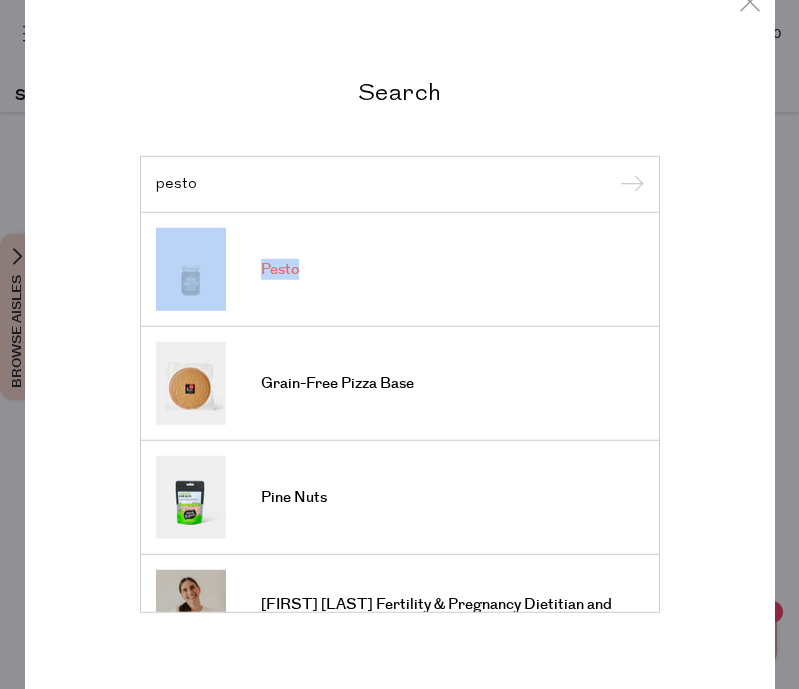 scroll, scrollTop: 61, scrollLeft: 0, axis: vertical 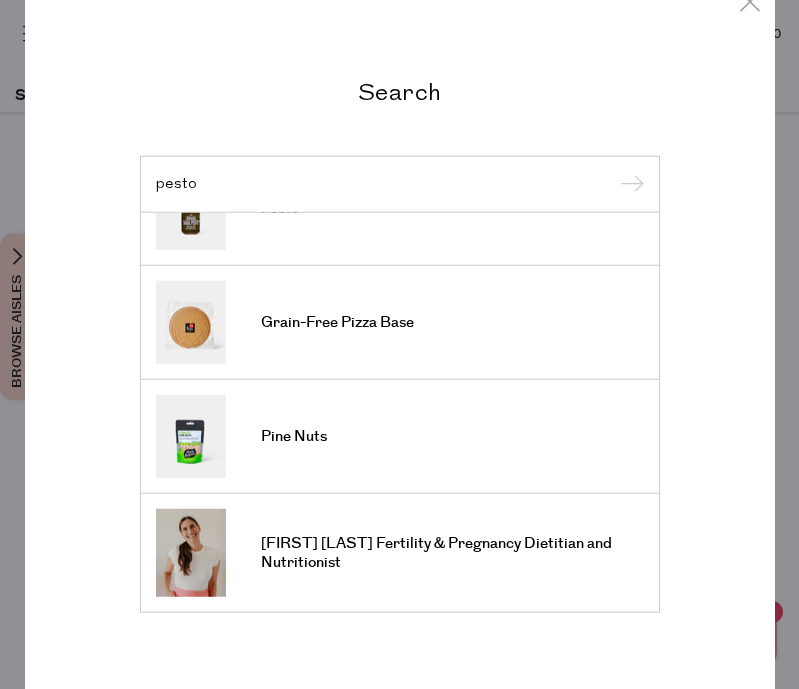 click on "Search
pesto
Pesto
Grain-Free Pizza Base
Pine Nuts
Renee Jennings Fertility & Pregnancy Dietitian and Nutritionist" at bounding box center [400, 344] 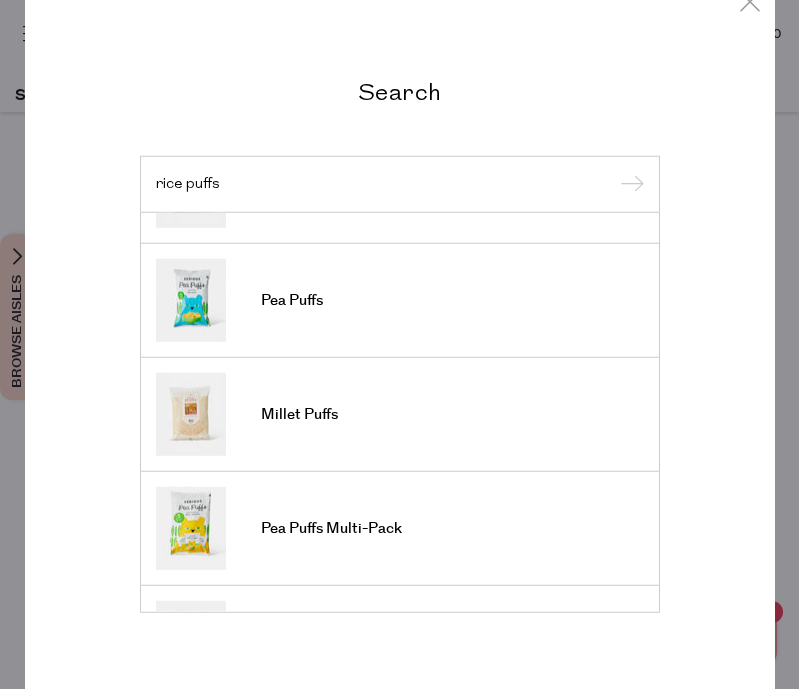 scroll, scrollTop: 740, scrollLeft: 0, axis: vertical 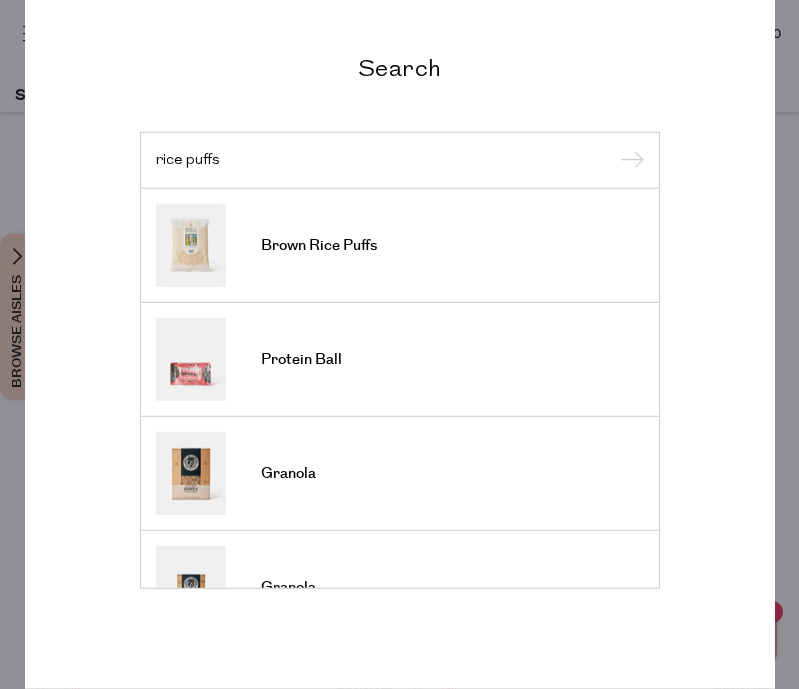 click on "rice puffs" at bounding box center (400, 159) 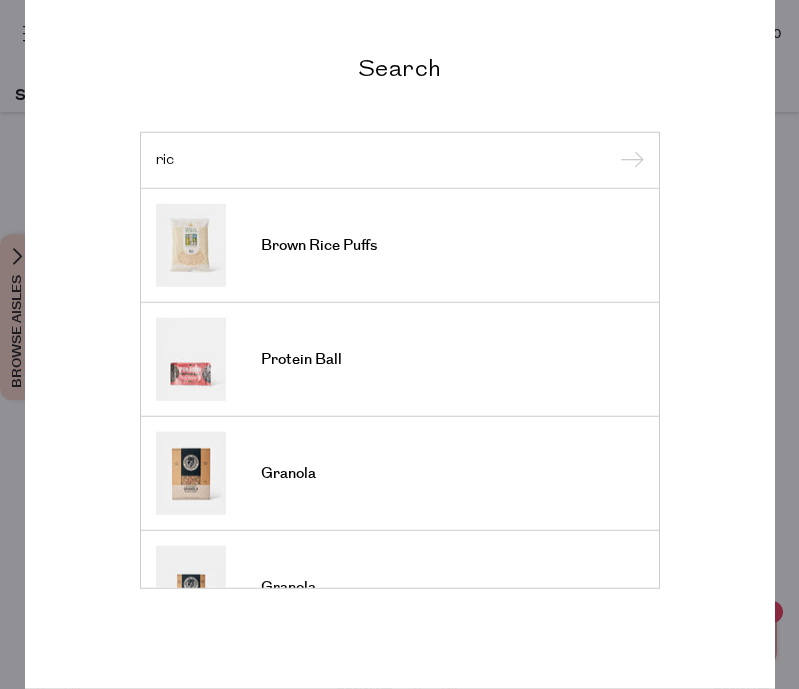 scroll, scrollTop: 0, scrollLeft: 0, axis: both 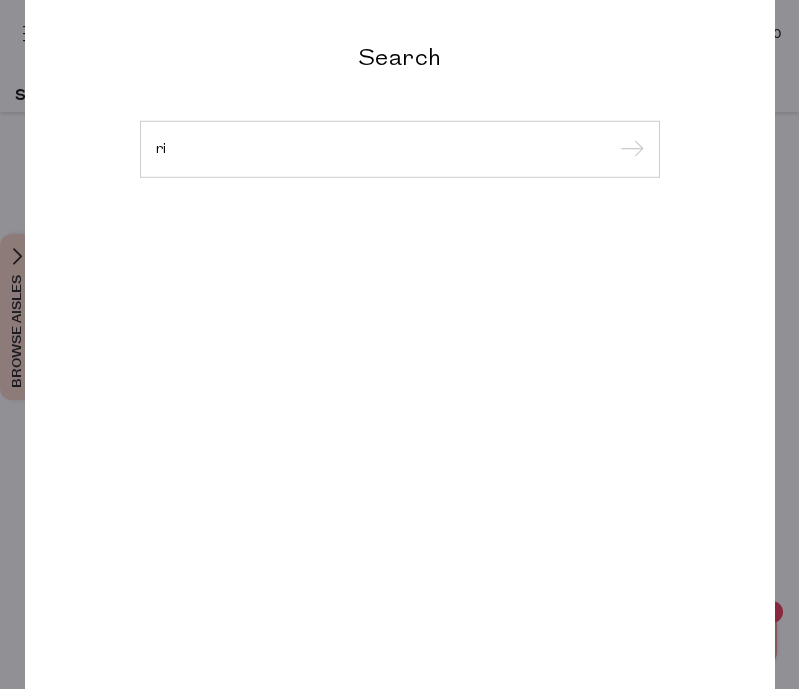 type on "r" 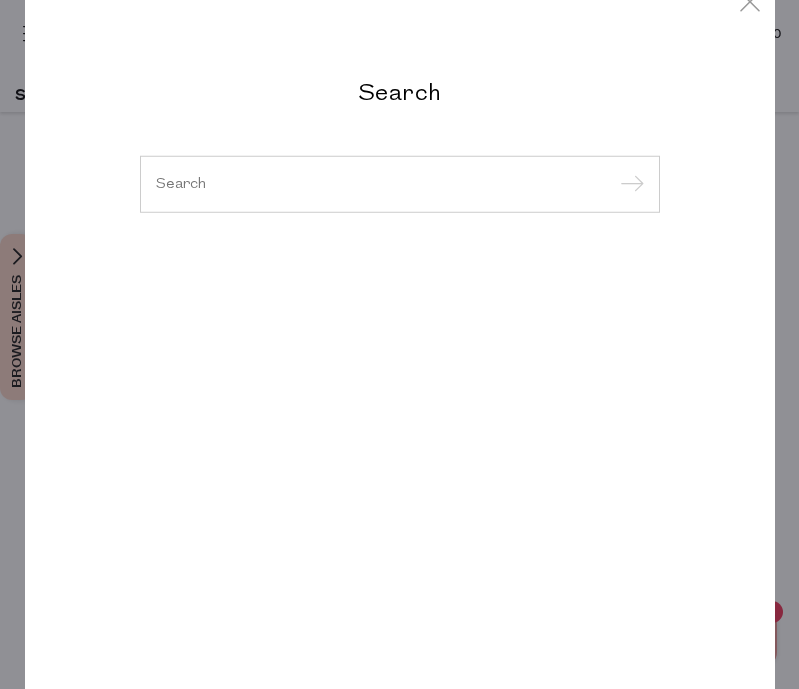 type 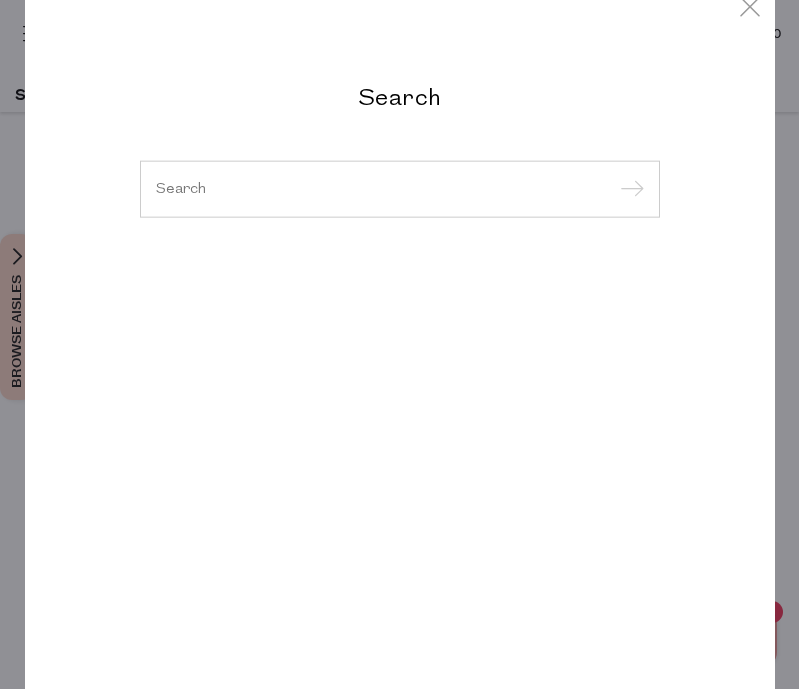 click on "Search
Brown Rice Puffs
Protein Ball
Granola
Granola
Protein Ball
Buckwheat Puffs
Pea Puffs
Millet Puffs
Pea Puffs Multi-Pack
Pea Puffs" at bounding box center (400, 344) 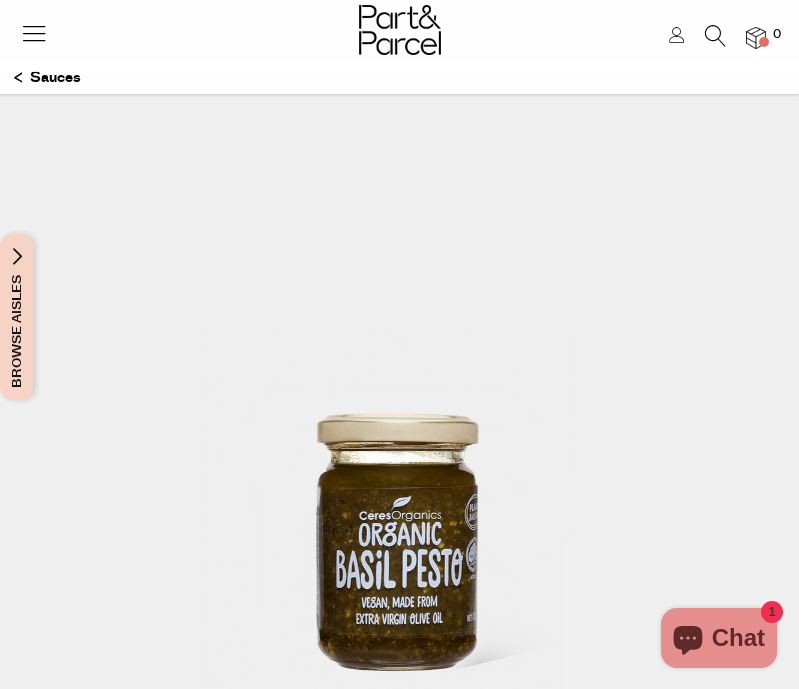 scroll, scrollTop: 0, scrollLeft: 0, axis: both 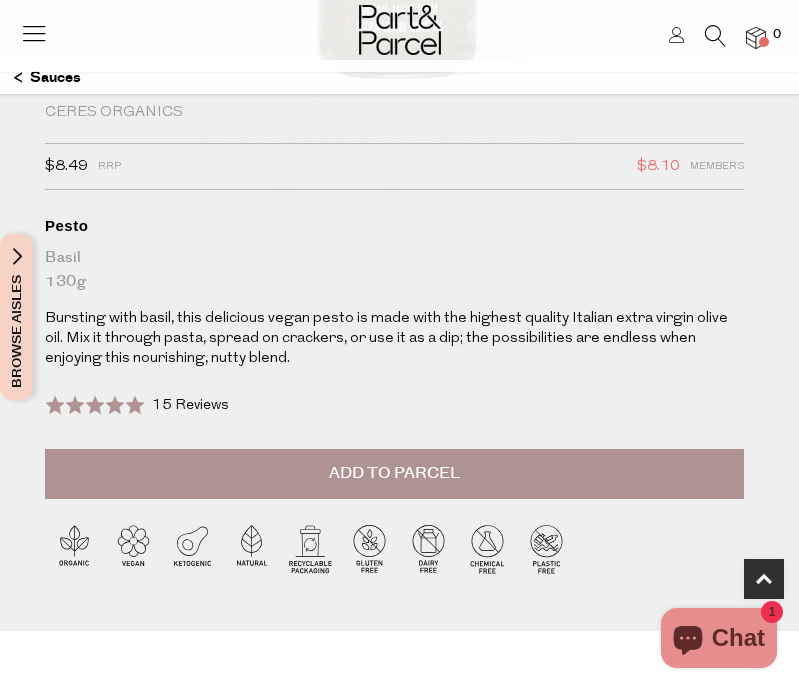 click on "Add to Parcel" at bounding box center [394, 474] 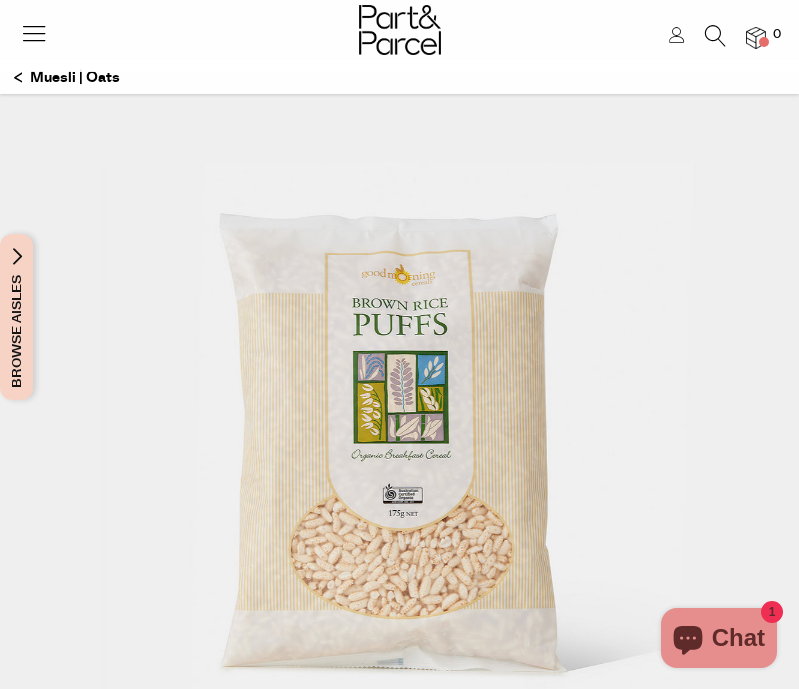 scroll, scrollTop: 0, scrollLeft: 0, axis: both 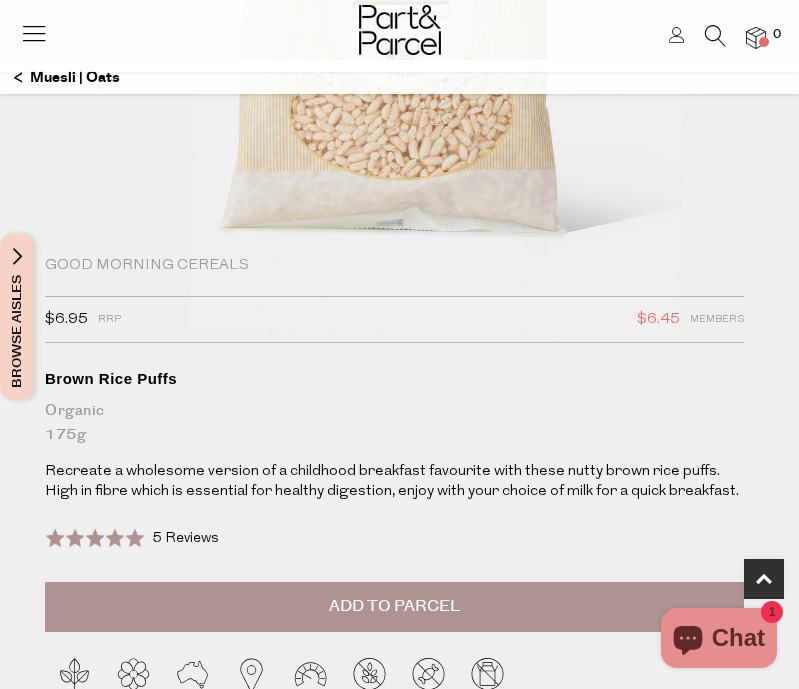 click on "Add to Parcel" at bounding box center (394, 606) 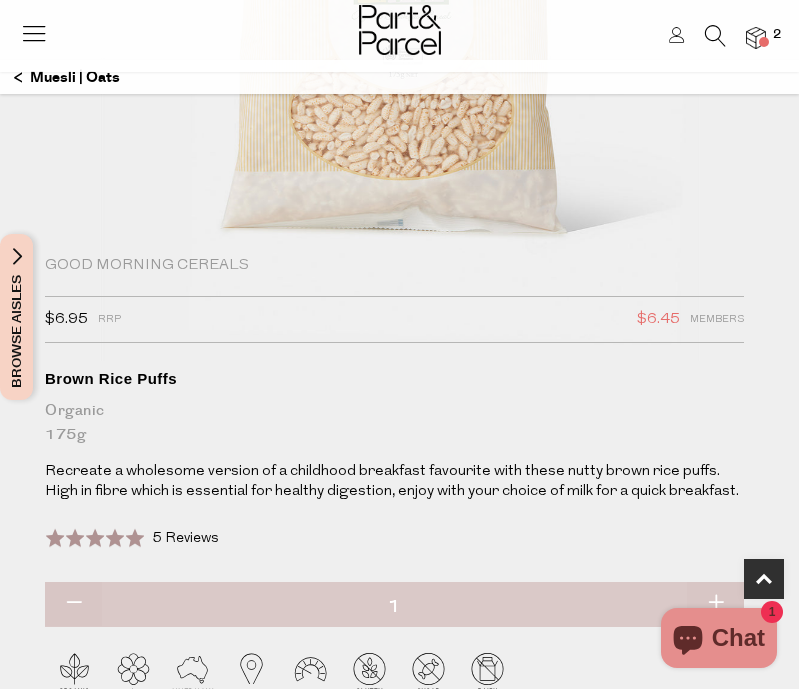 click at bounding box center (715, 36) 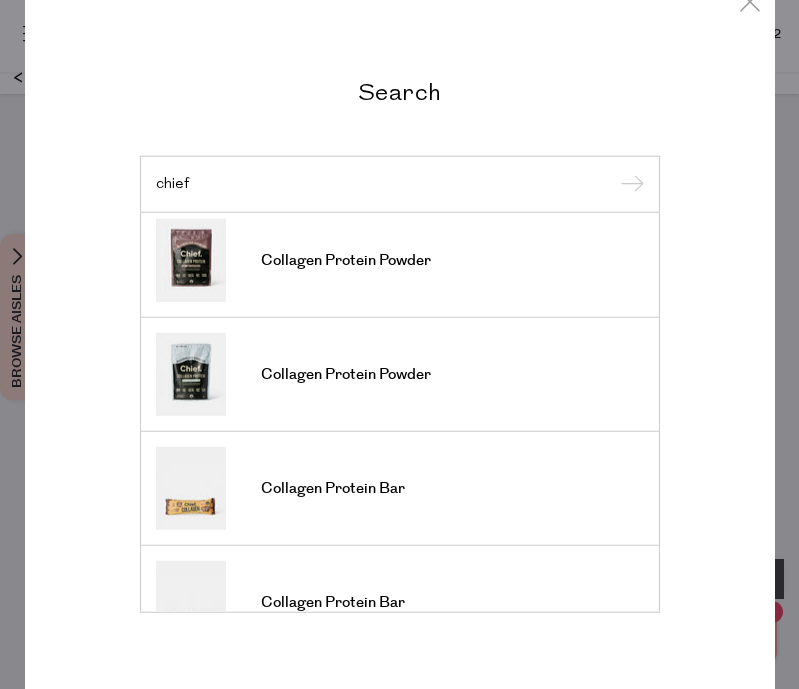 scroll, scrollTop: 228, scrollLeft: 0, axis: vertical 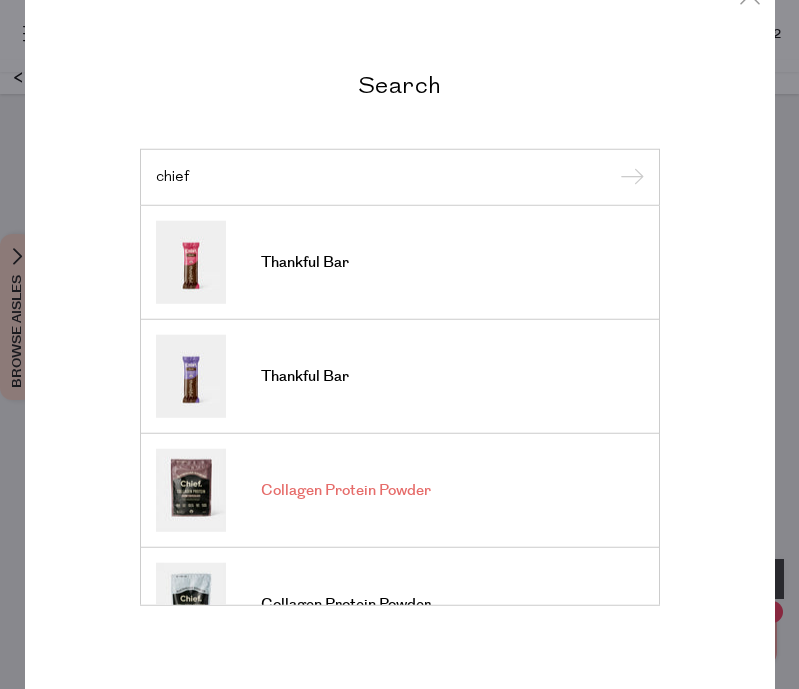type on "chief" 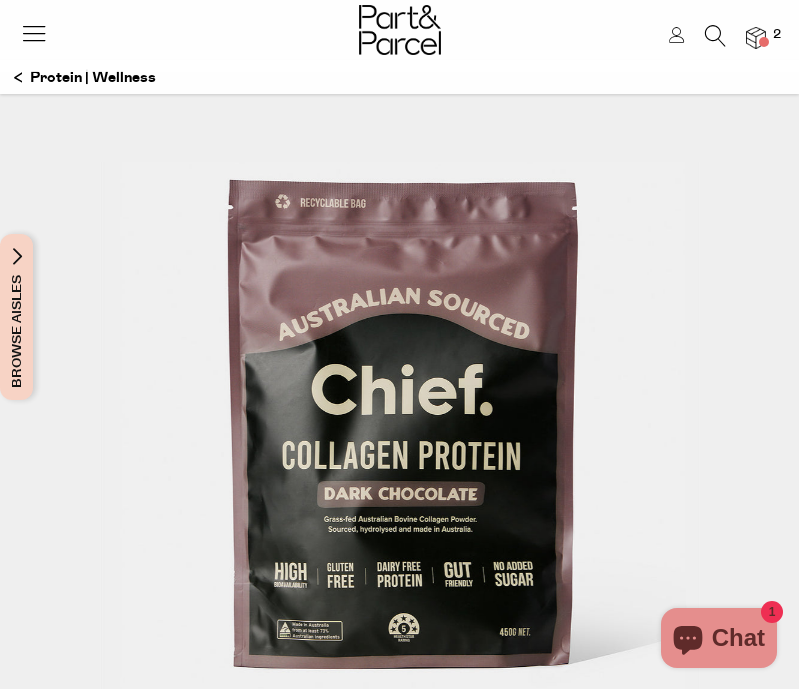 scroll, scrollTop: 81, scrollLeft: 0, axis: vertical 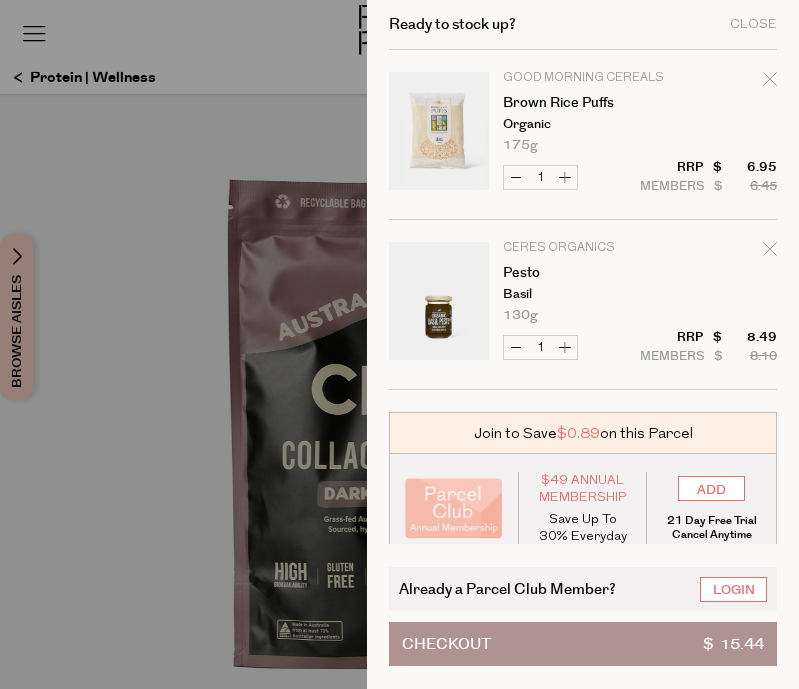 click at bounding box center (399, 344) 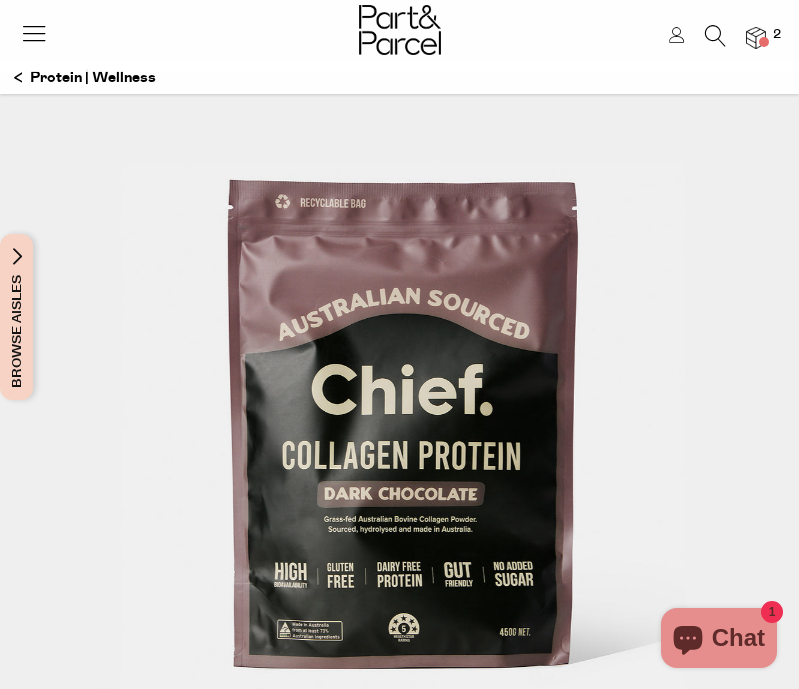 click on "Browse Aisles" at bounding box center (17, 317) 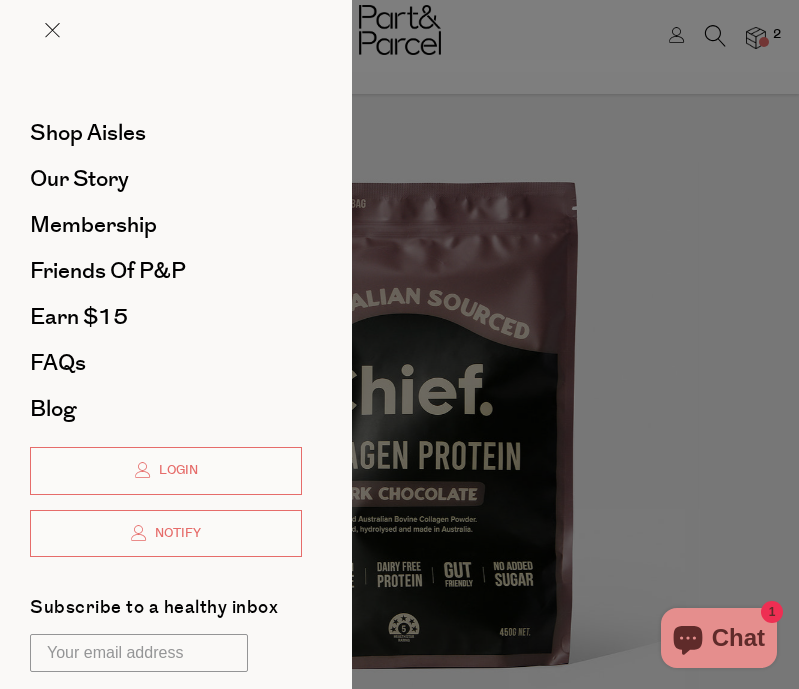 click on "Shop Aisles" at bounding box center (166, 133) 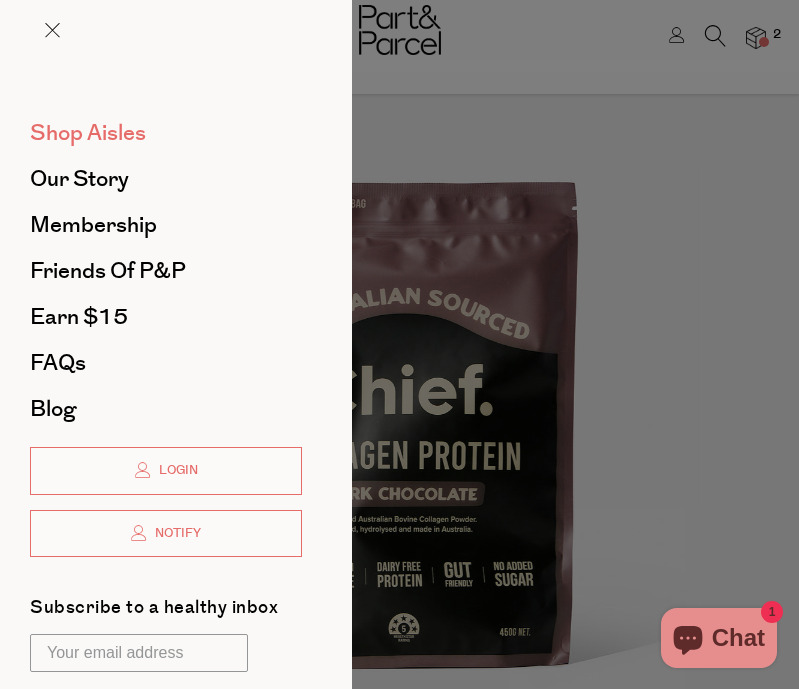 click on "Shop Aisles" at bounding box center [88, 133] 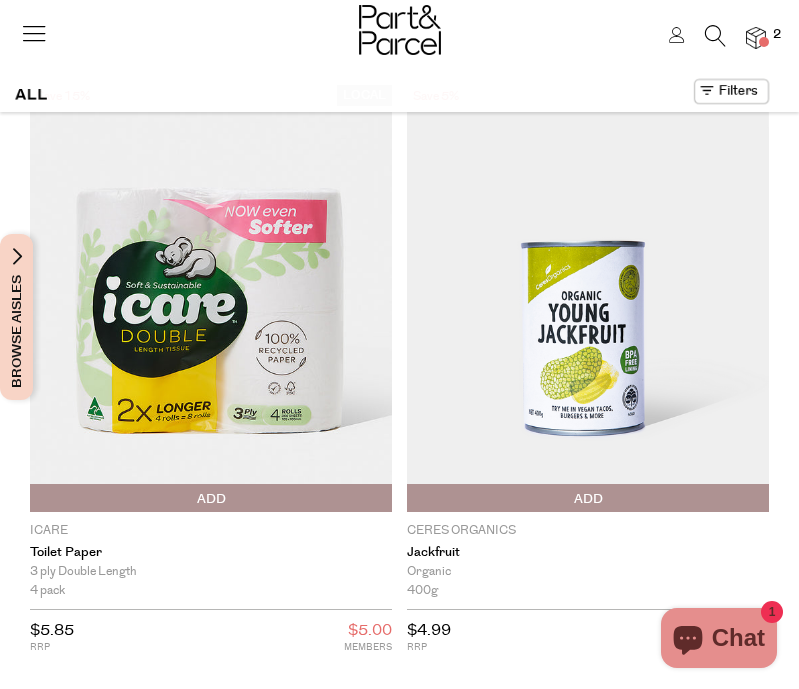 scroll, scrollTop: 0, scrollLeft: 0, axis: both 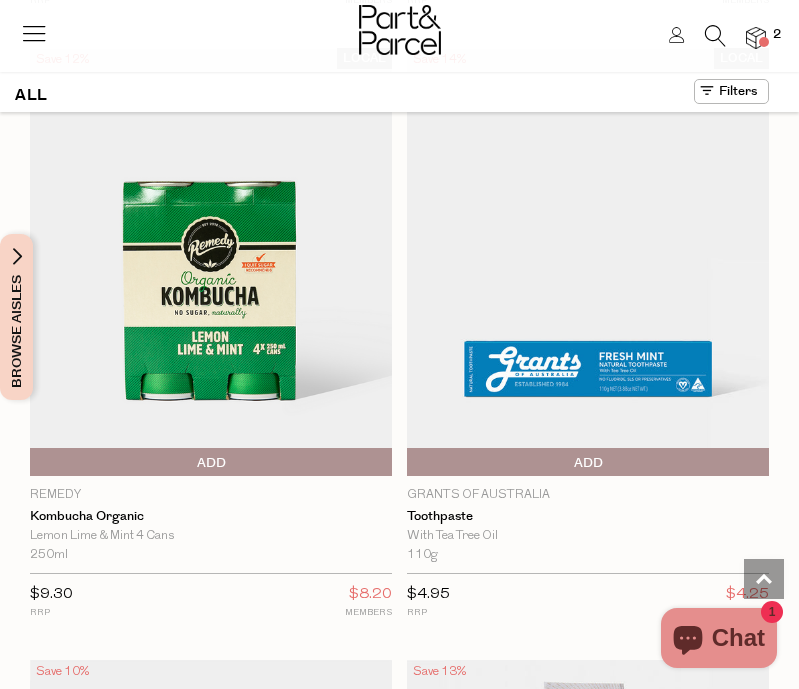 click at bounding box center (715, 36) 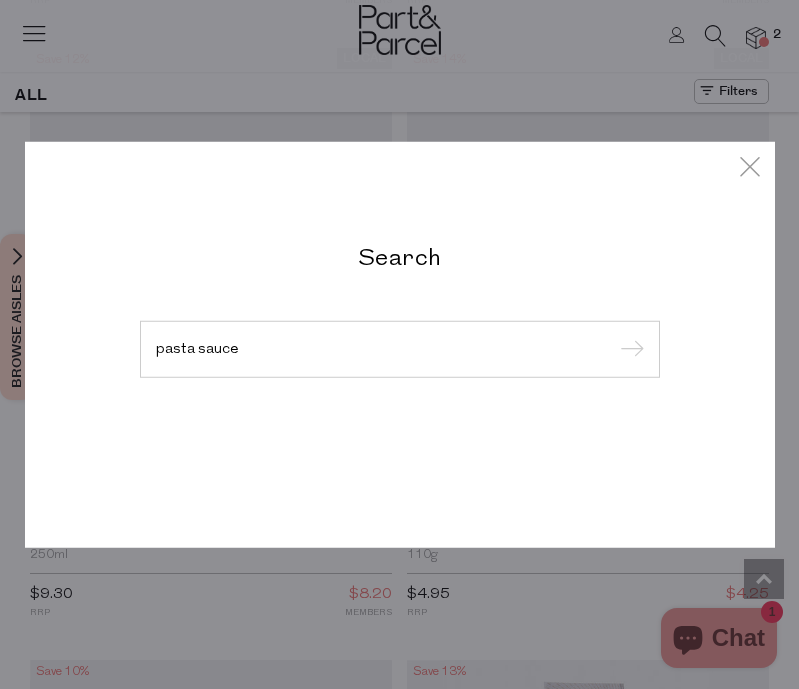 type on "pasta sauce" 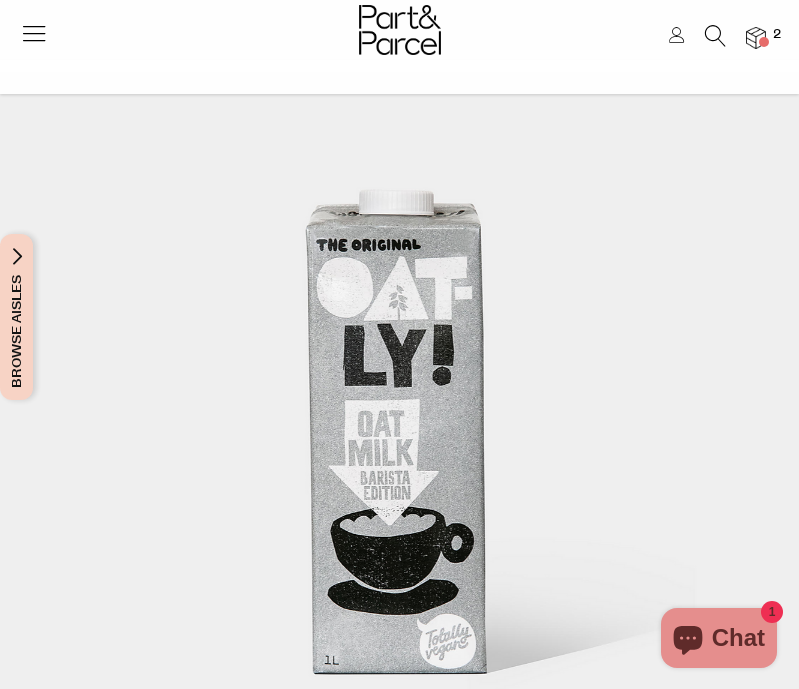 scroll, scrollTop: 497, scrollLeft: 0, axis: vertical 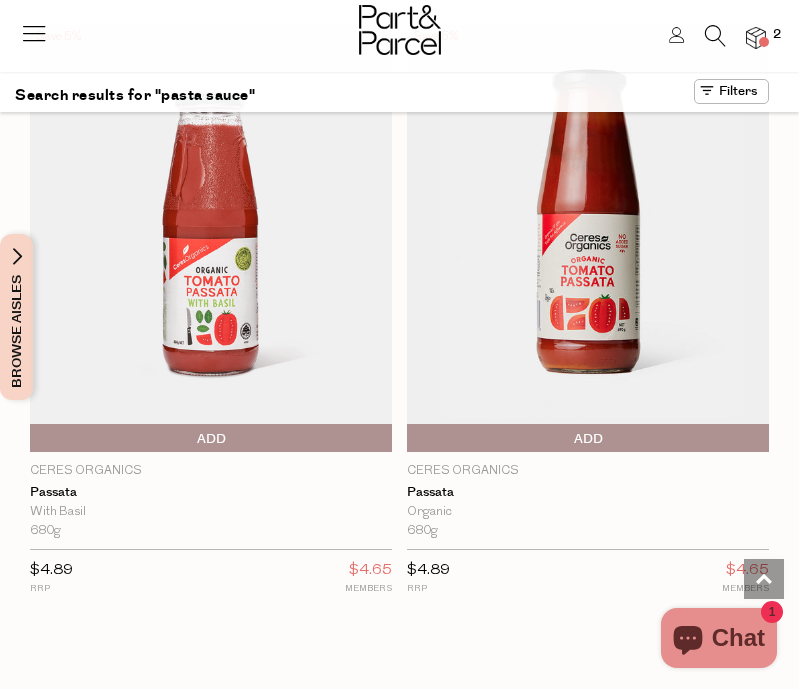 click at bounding box center [34, 33] 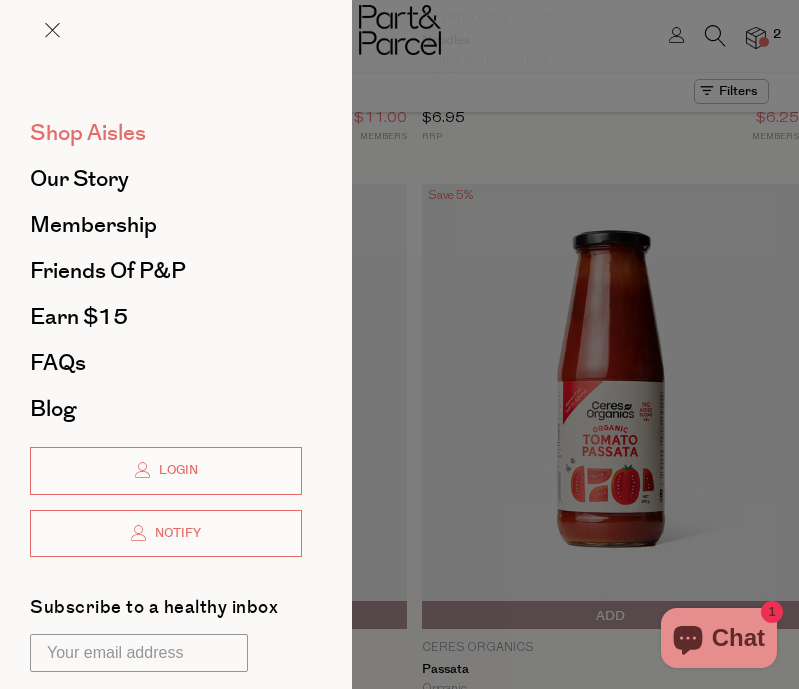 click on "Shop Aisles" at bounding box center [88, 133] 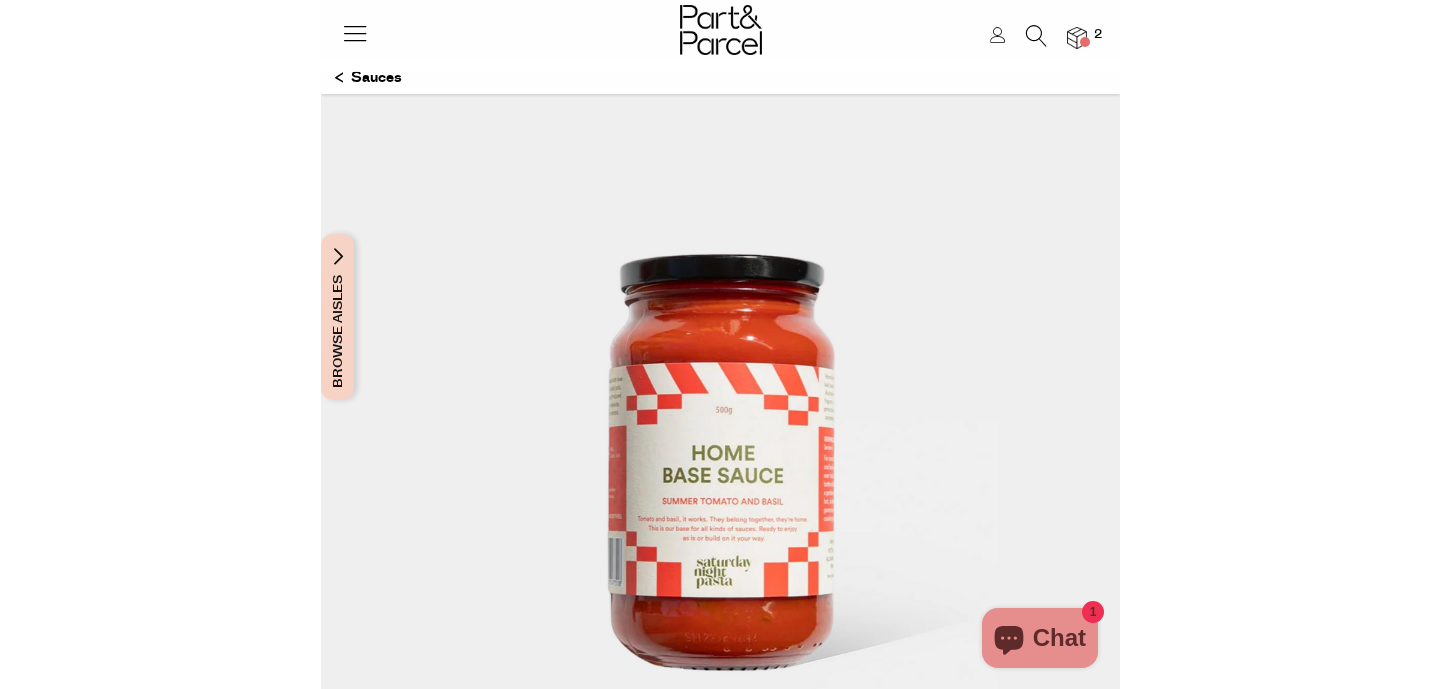 scroll, scrollTop: 0, scrollLeft: 0, axis: both 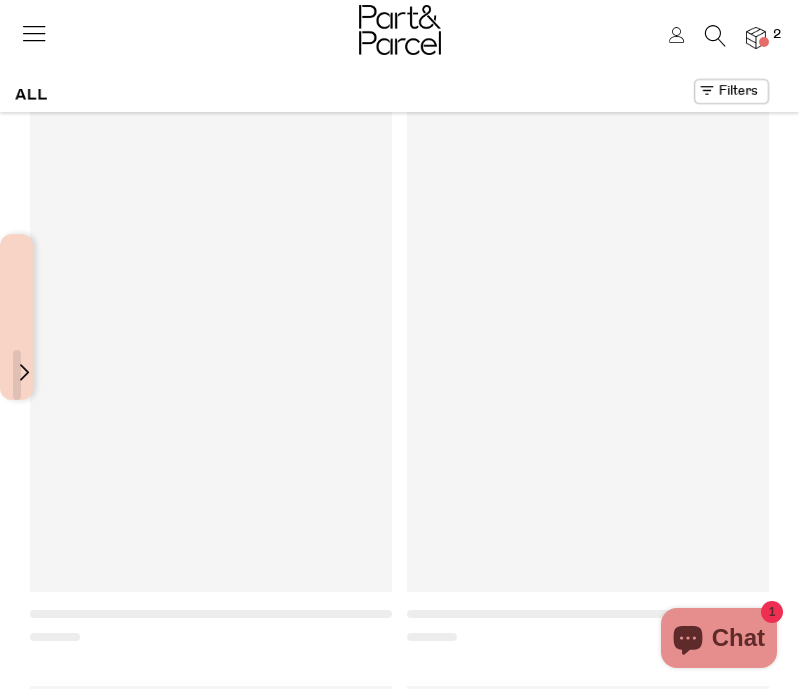 click at bounding box center [16, 317] 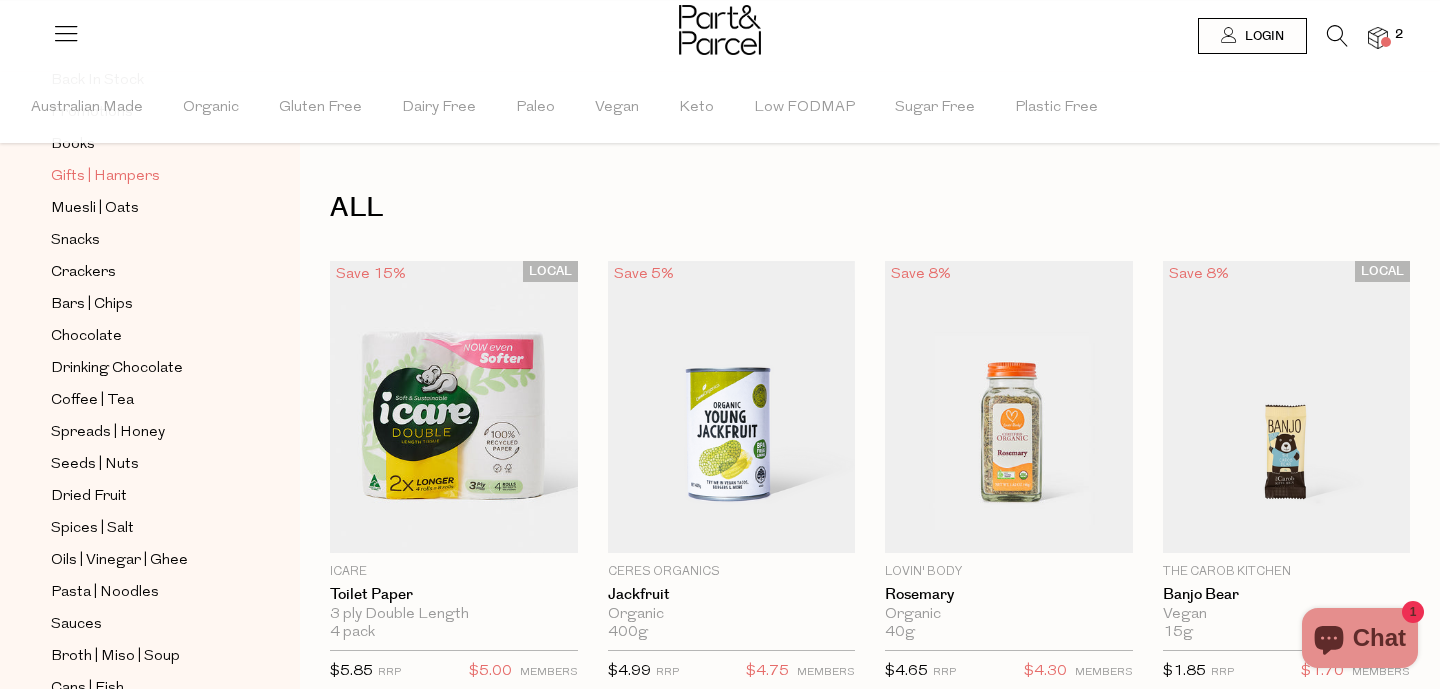 scroll, scrollTop: 217, scrollLeft: 0, axis: vertical 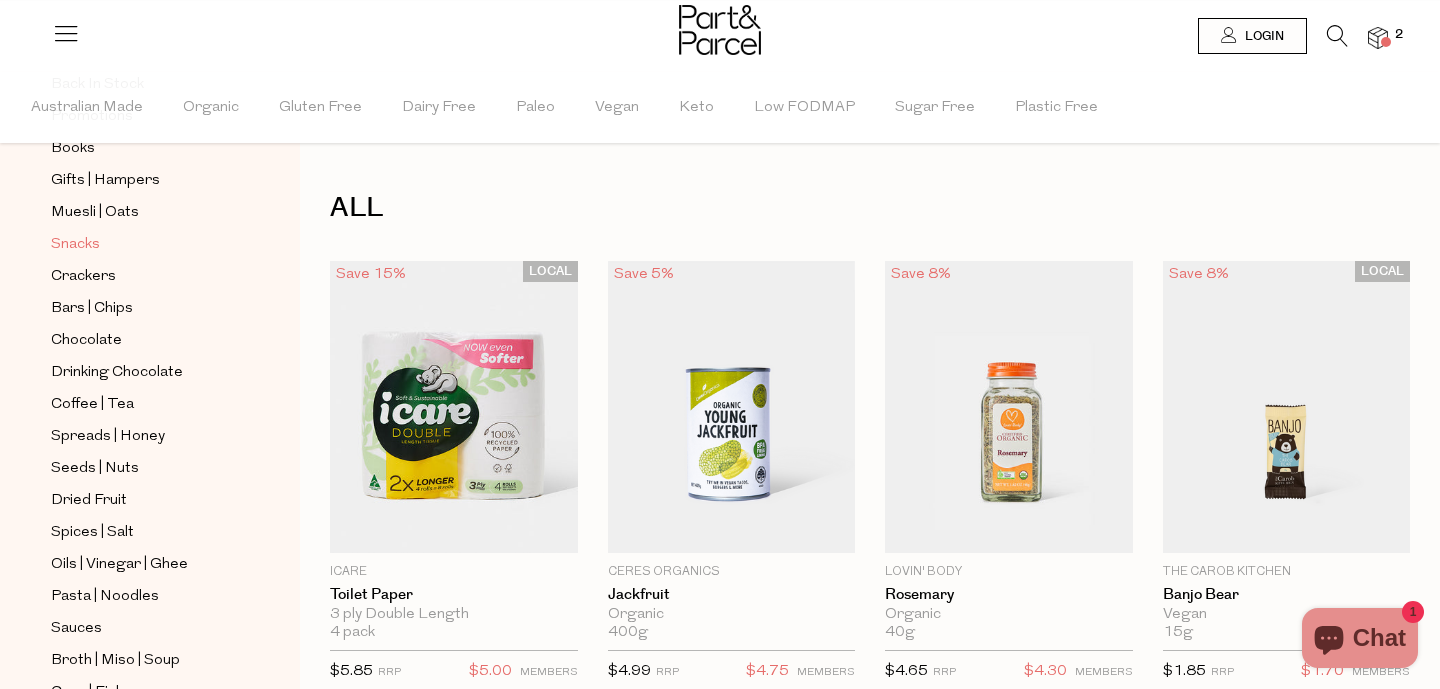 click on "Snacks" at bounding box center (75, 245) 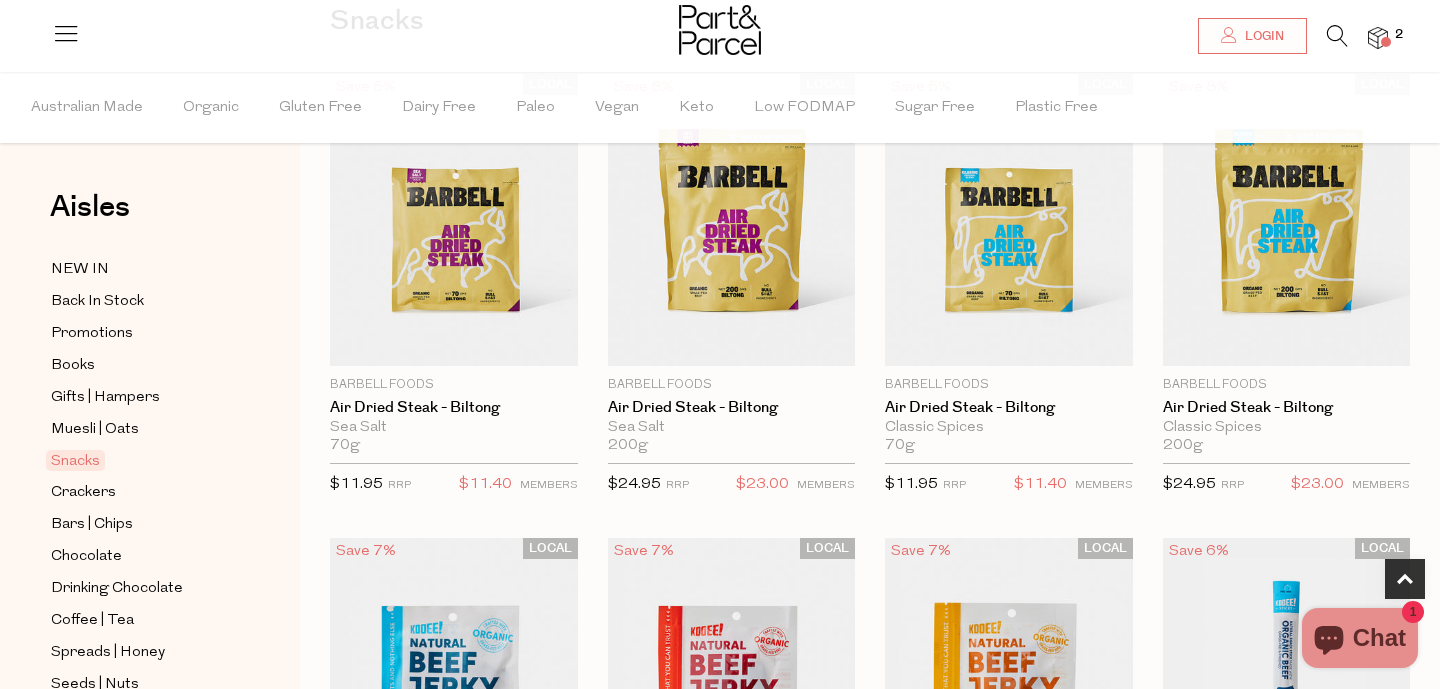 scroll, scrollTop: 450, scrollLeft: 0, axis: vertical 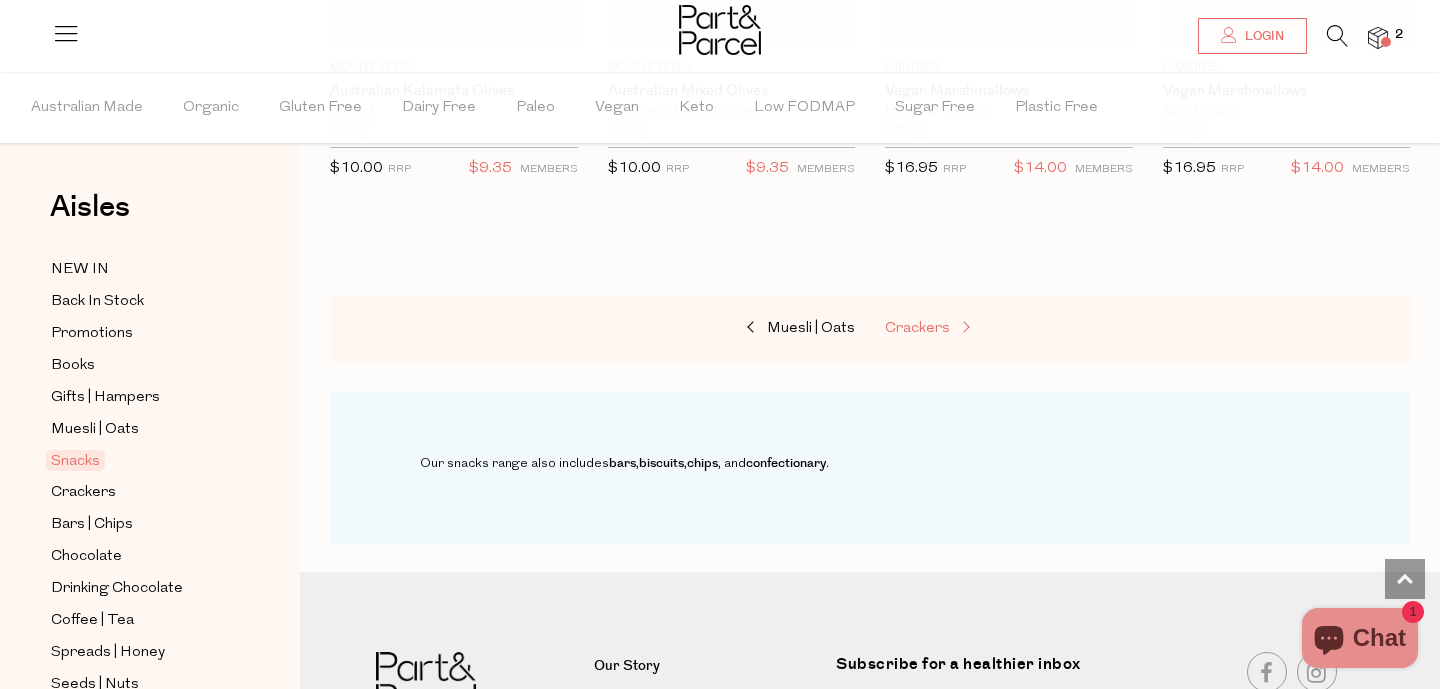 click on "Crackers" at bounding box center [917, 328] 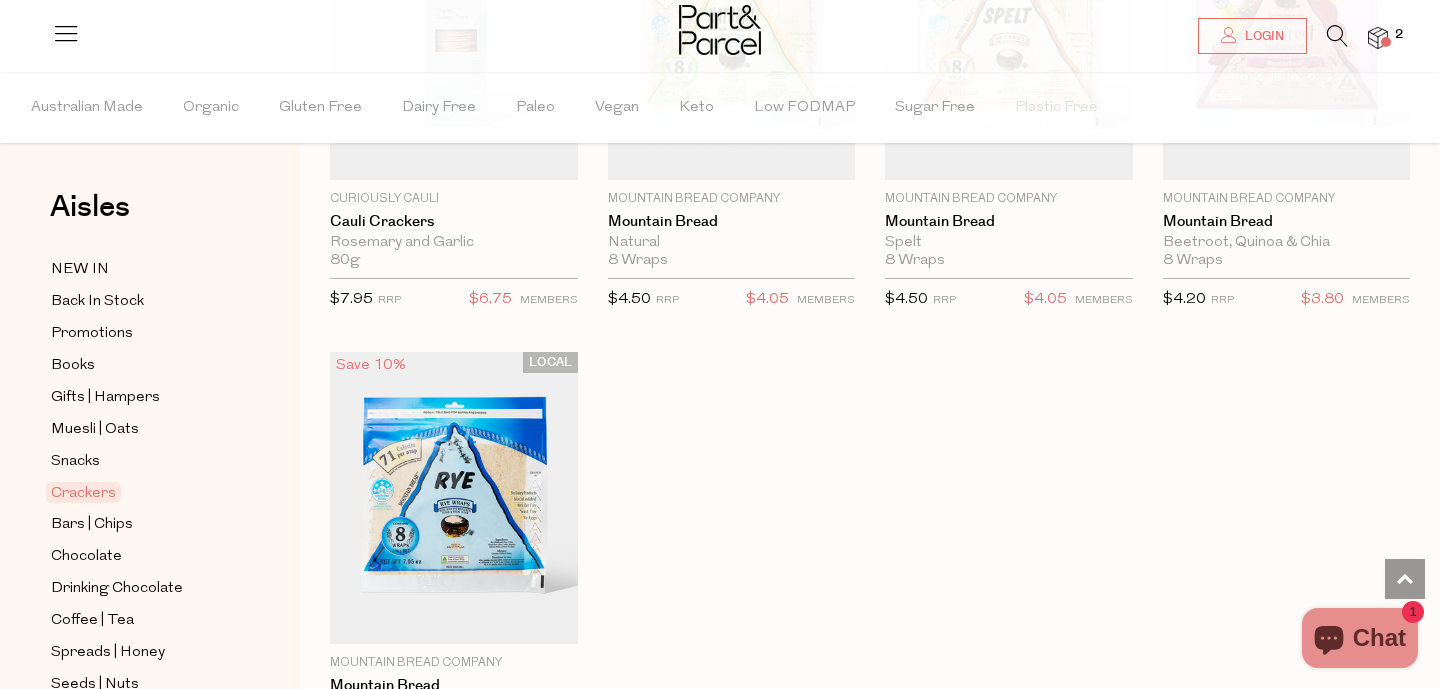 scroll, scrollTop: 4446, scrollLeft: 0, axis: vertical 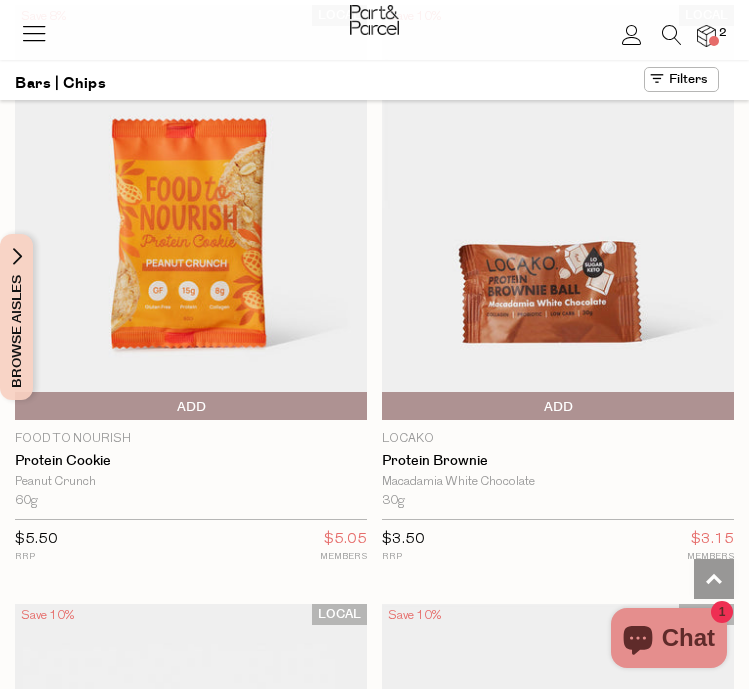click on "Add To Parcel" at bounding box center [558, 407] 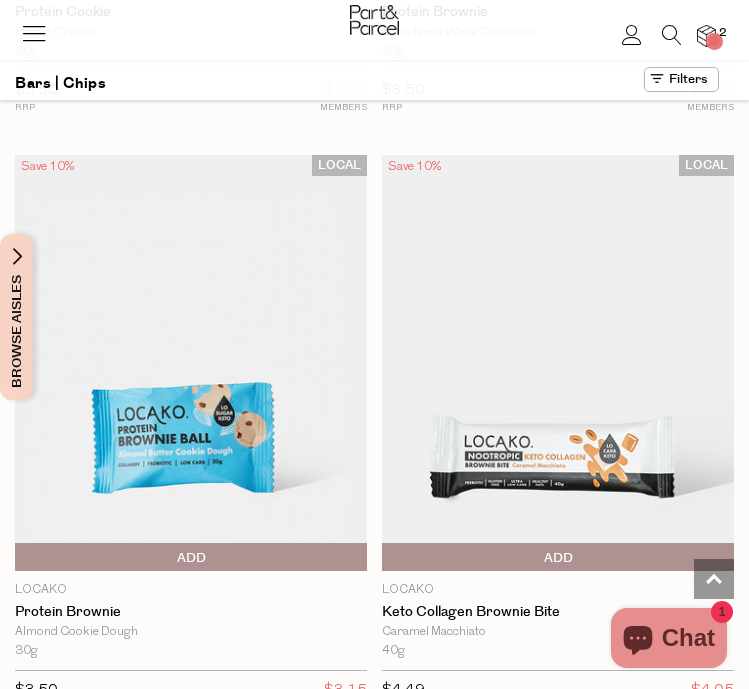 scroll, scrollTop: 14934, scrollLeft: 0, axis: vertical 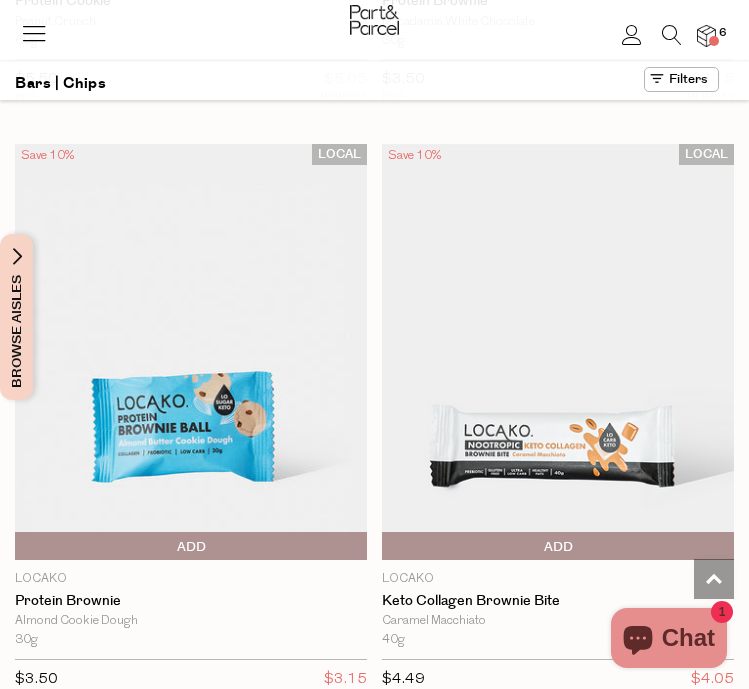 click on "Add To Parcel" at bounding box center [191, 547] 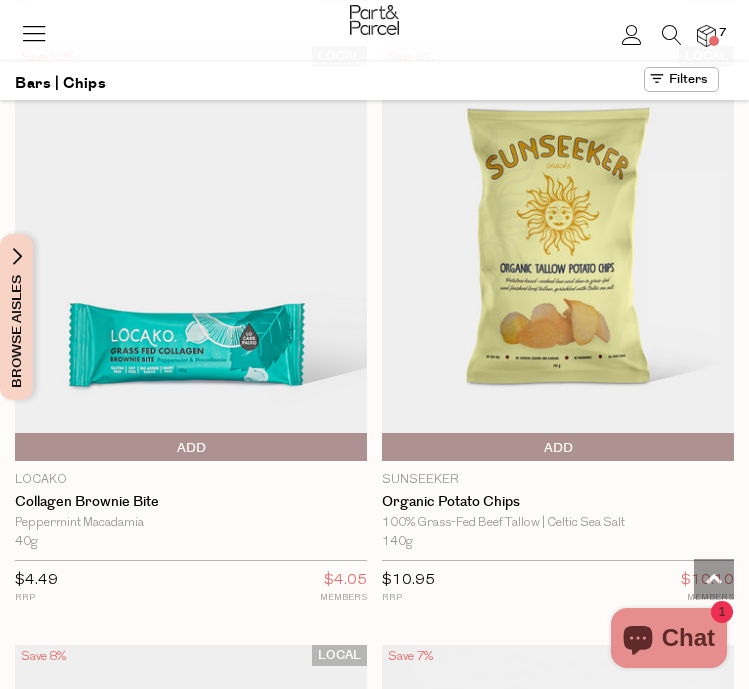 scroll, scrollTop: 16301, scrollLeft: 0, axis: vertical 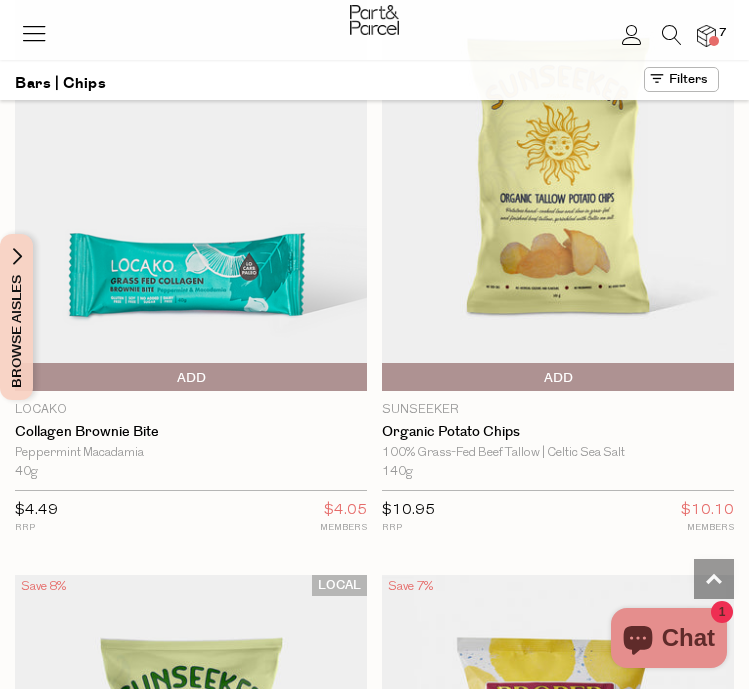 click on "Add To Parcel" at bounding box center [558, 378] 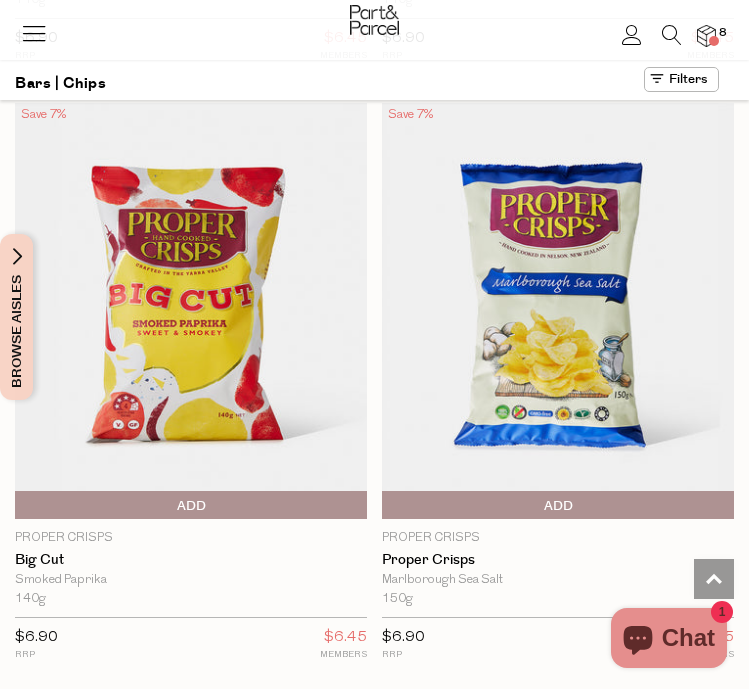 scroll, scrollTop: 17973, scrollLeft: 0, axis: vertical 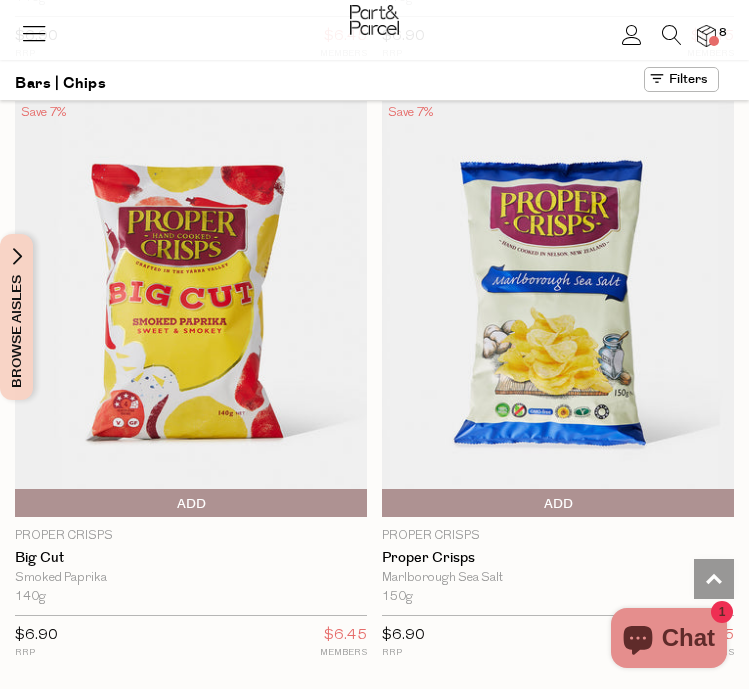click on "Add To Parcel" at bounding box center [191, 504] 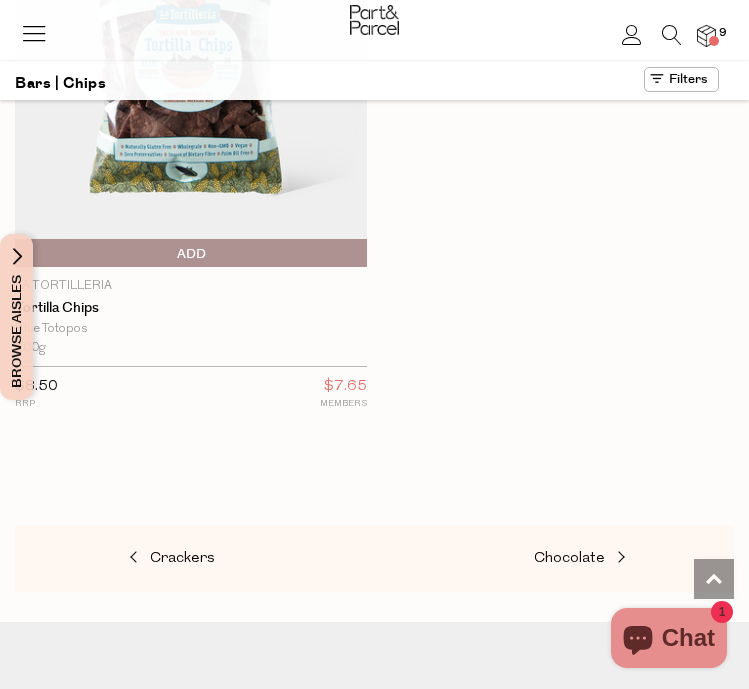 scroll, scrollTop: 21521, scrollLeft: 0, axis: vertical 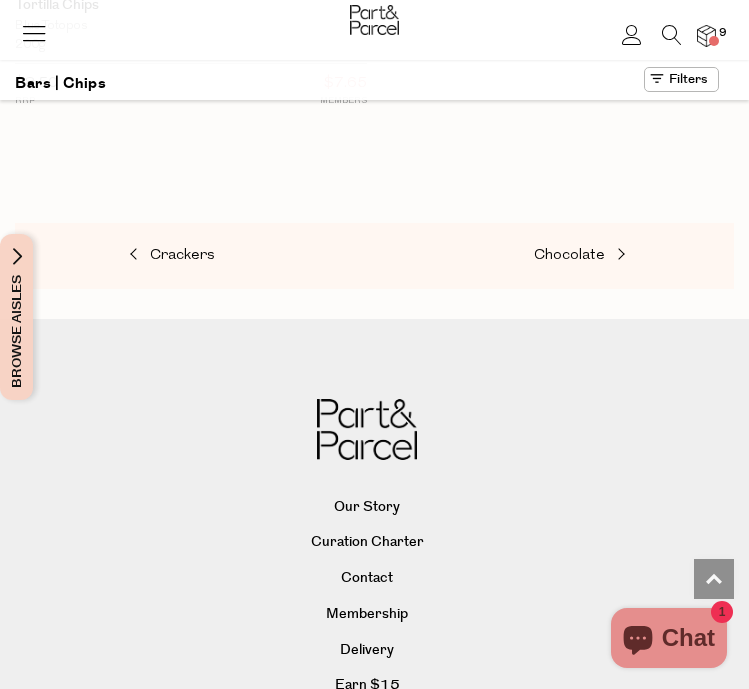 click at bounding box center (34, 33) 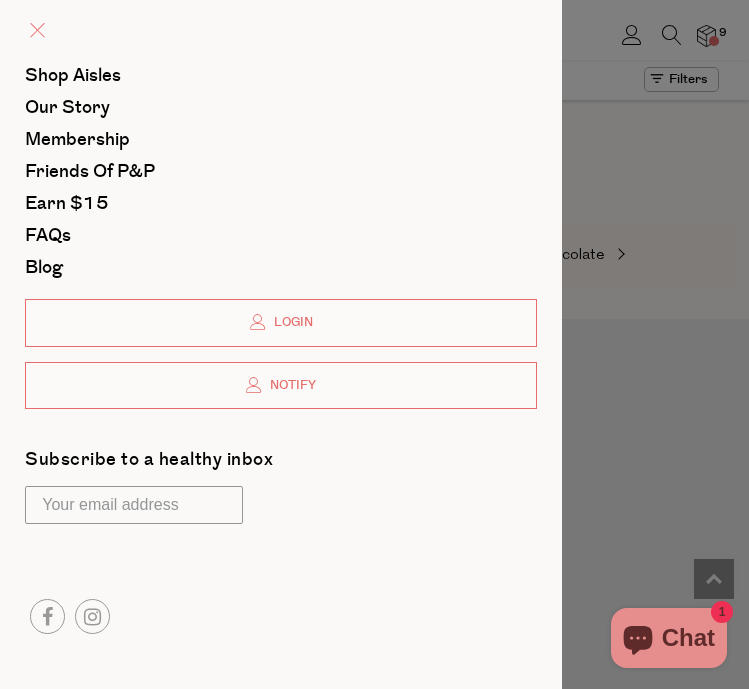 click at bounding box center [37, 30] 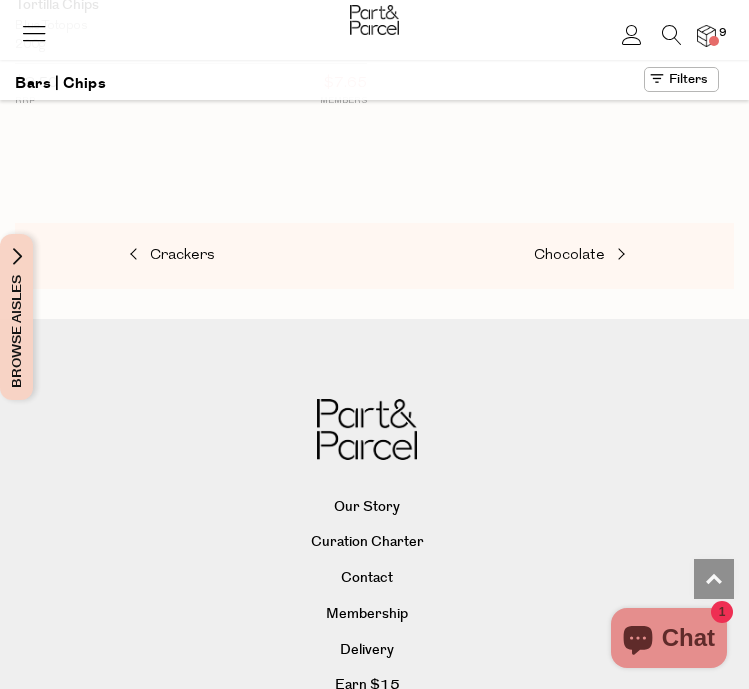 click on "Browse Aisles" at bounding box center [17, 317] 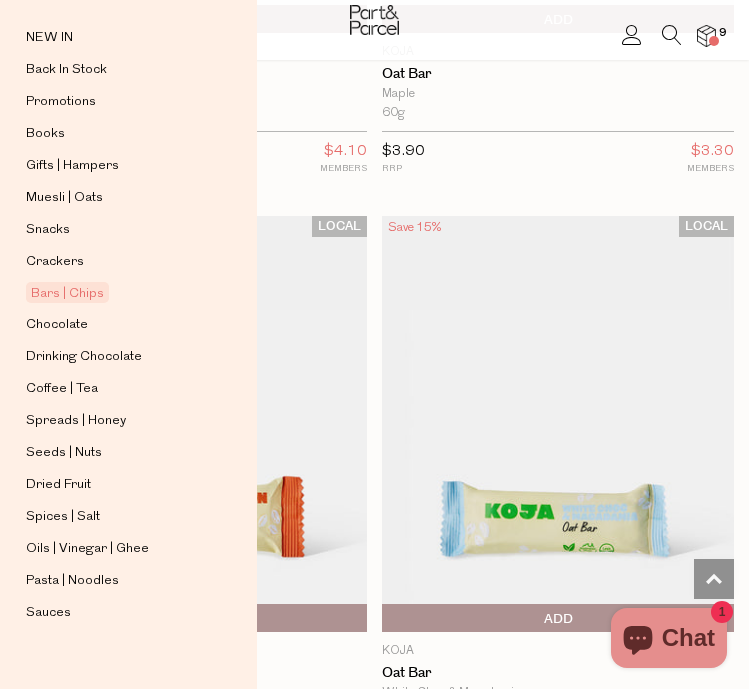 scroll, scrollTop: 1681, scrollLeft: 0, axis: vertical 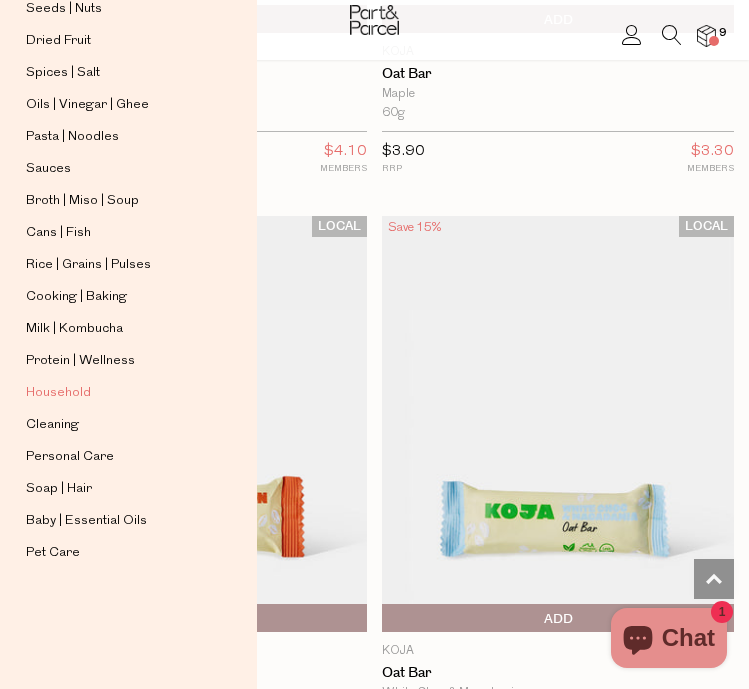 click on "Household" at bounding box center (58, 393) 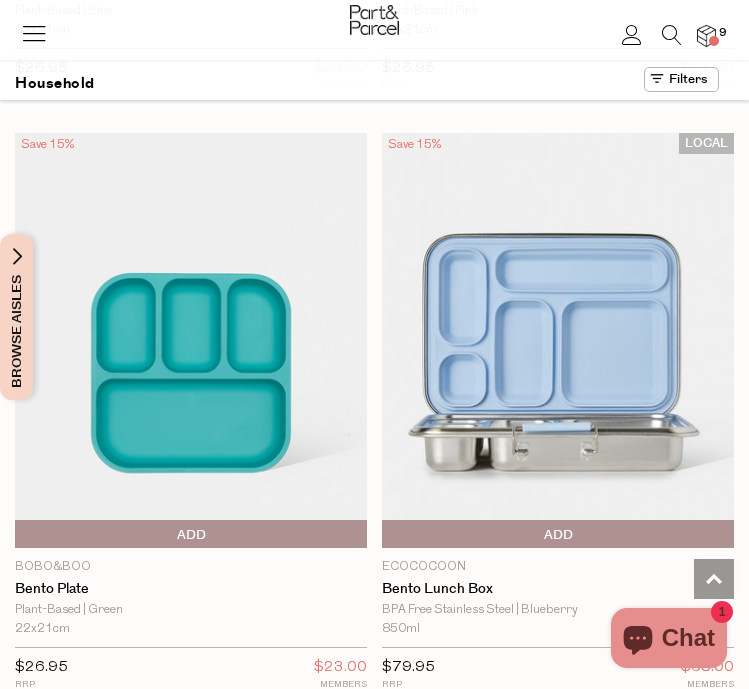 scroll, scrollTop: 580, scrollLeft: 0, axis: vertical 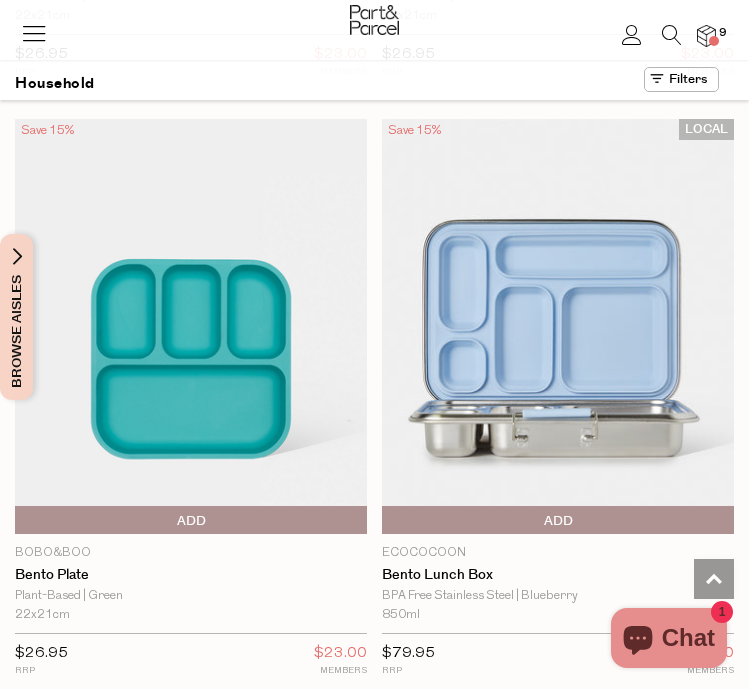 click on "Add To Parcel" at bounding box center [558, 521] 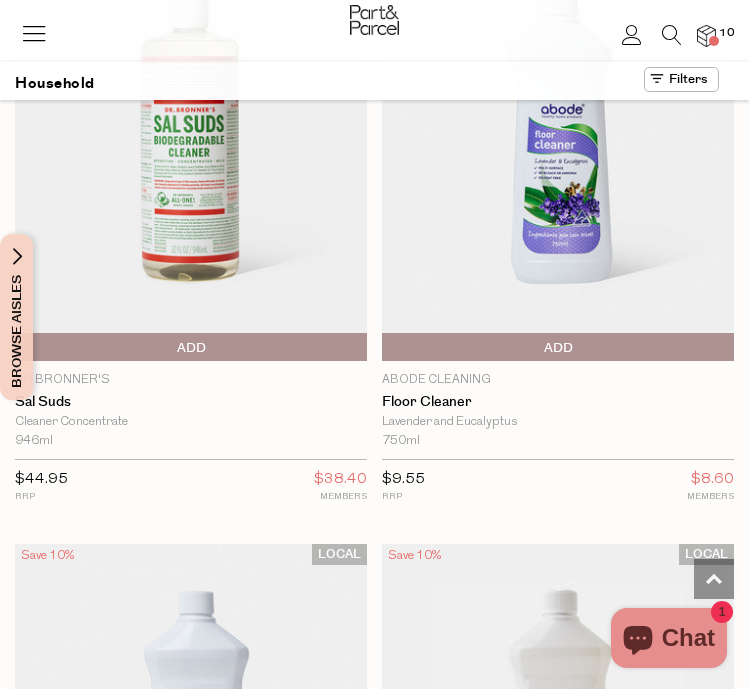 scroll, scrollTop: 6171, scrollLeft: 0, axis: vertical 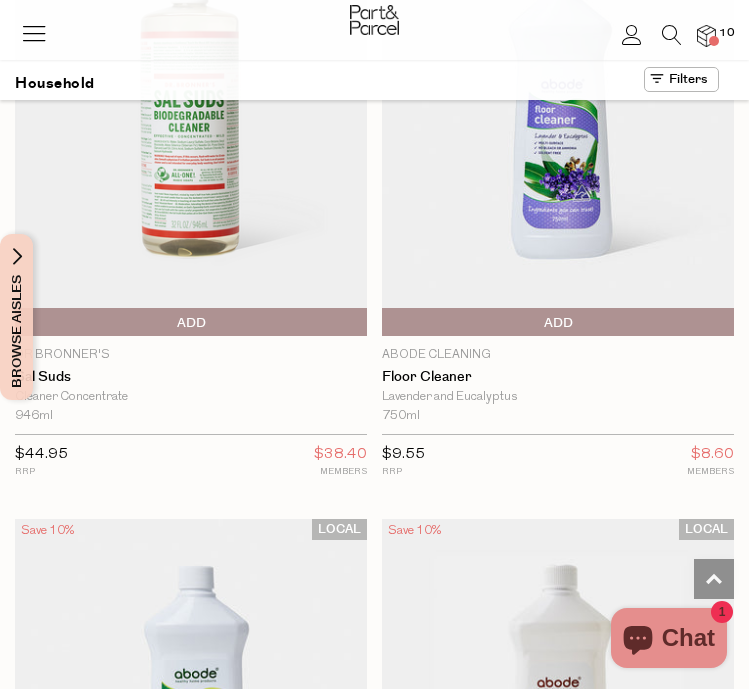 click on "Add To Parcel" at bounding box center (387, 323) 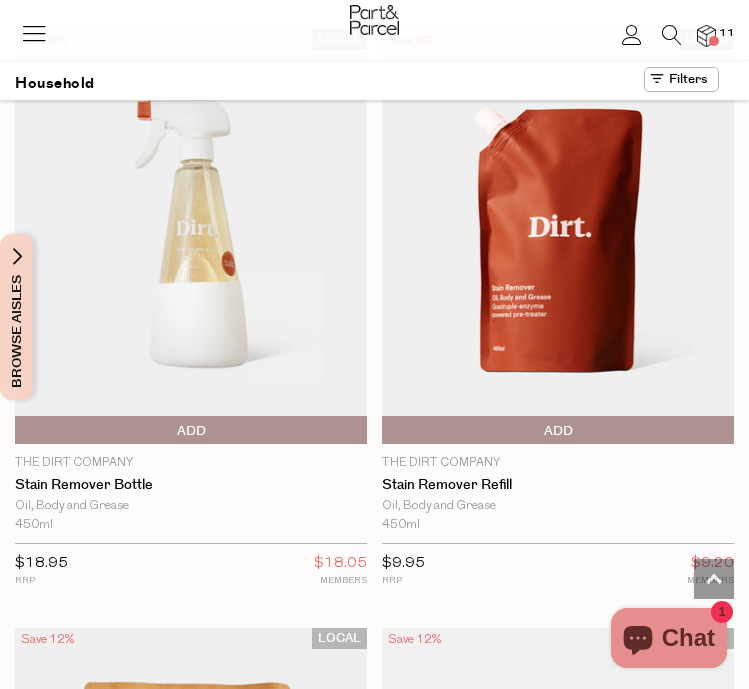 scroll, scrollTop: 13841, scrollLeft: 0, axis: vertical 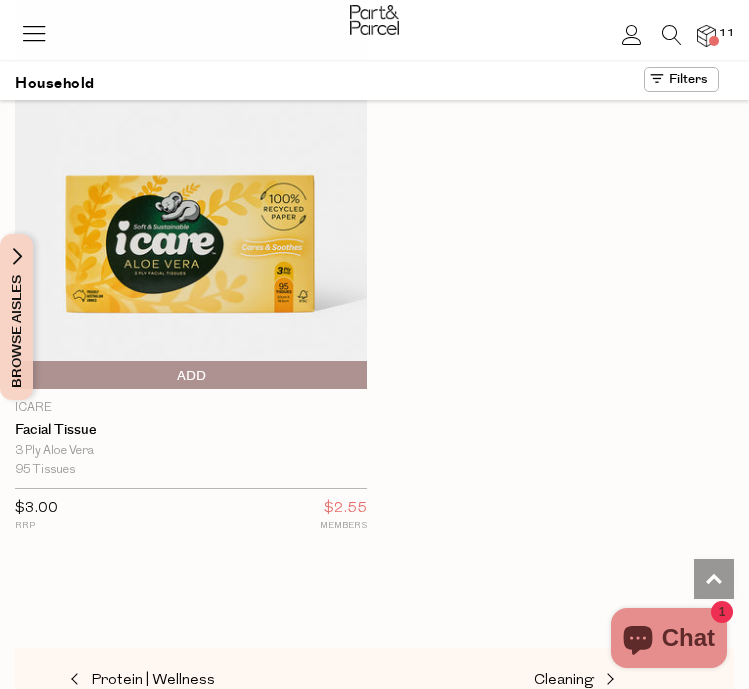 click on "Browse Aisles" at bounding box center [17, 317] 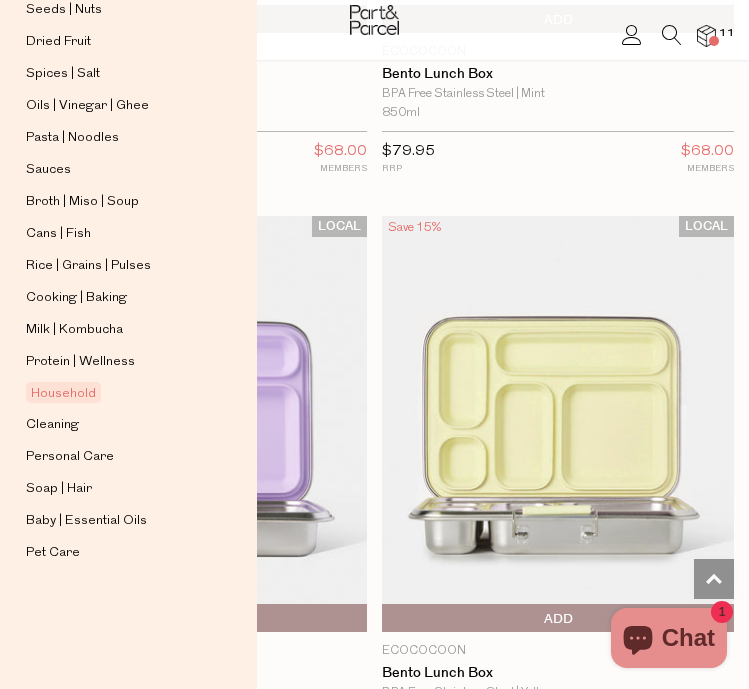 scroll, scrollTop: 438, scrollLeft: 0, axis: vertical 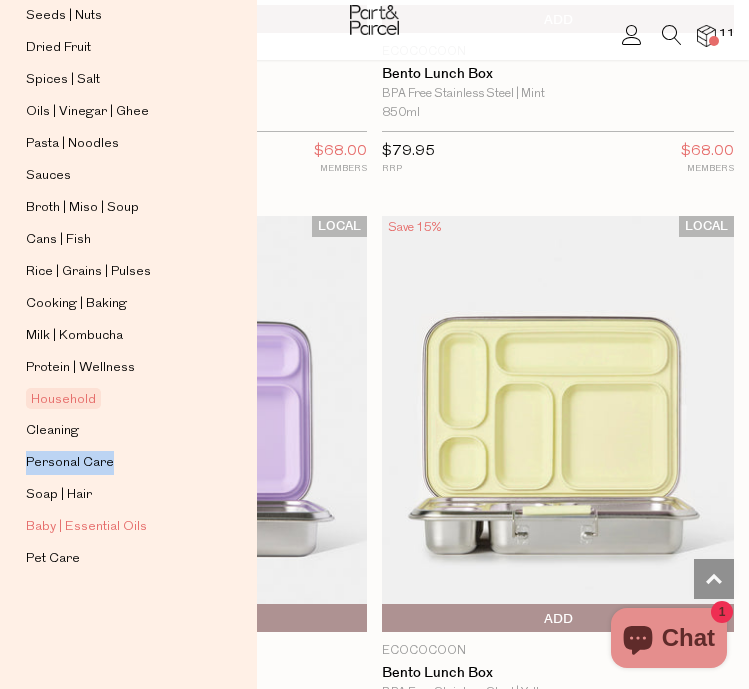 click on "Baby | Essential Oils" at bounding box center [86, 527] 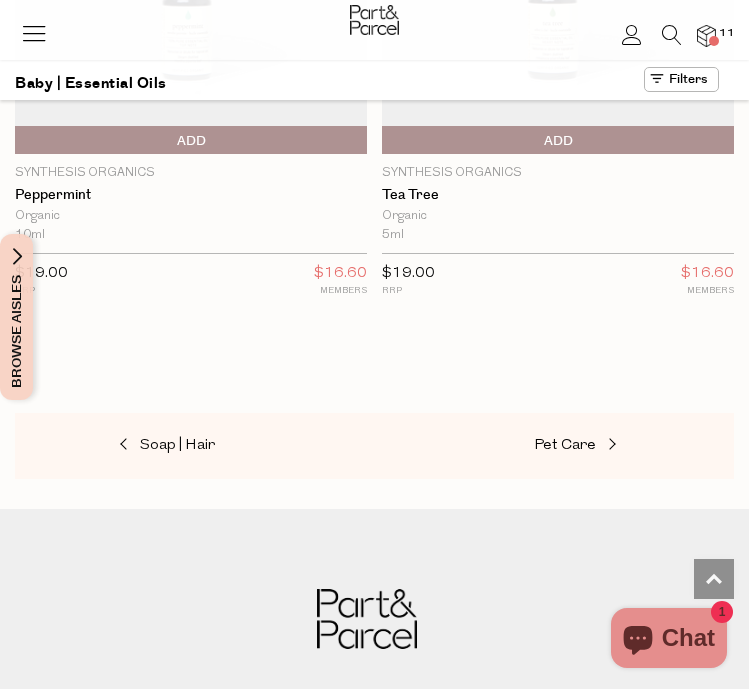 scroll, scrollTop: 4437, scrollLeft: 0, axis: vertical 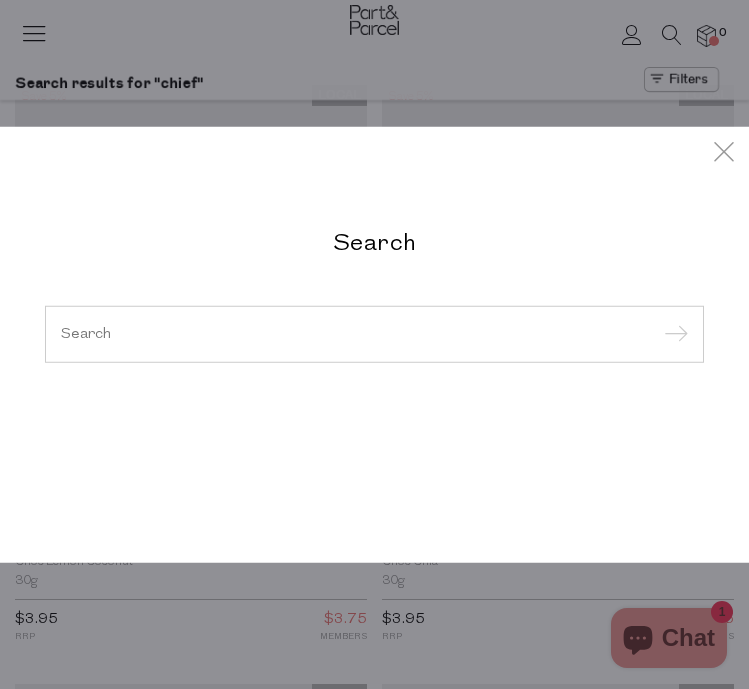 click on "Search
Brown Rice Puffs
Protein Ball
Granola
Granola
Protein Ball
Buckwheat Puffs
Pea Puffs
Millet Puffs
Pea Puffs Multi-Pack
Pea Puffs" at bounding box center [374, 344] 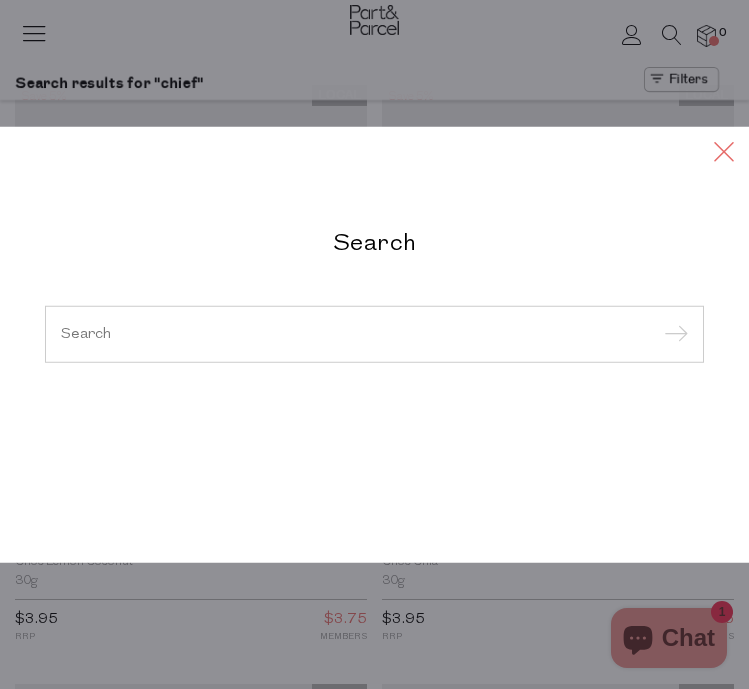 click at bounding box center [724, 150] 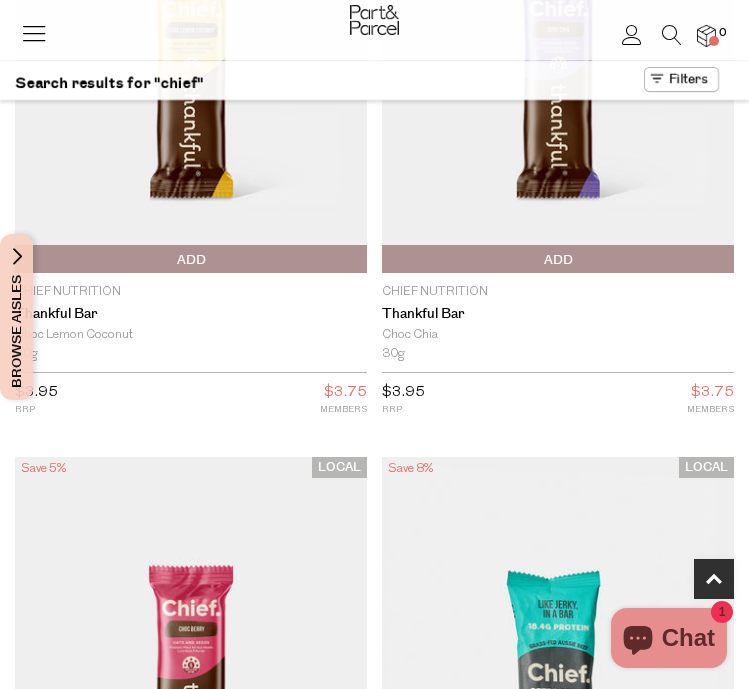 scroll, scrollTop: 666, scrollLeft: 0, axis: vertical 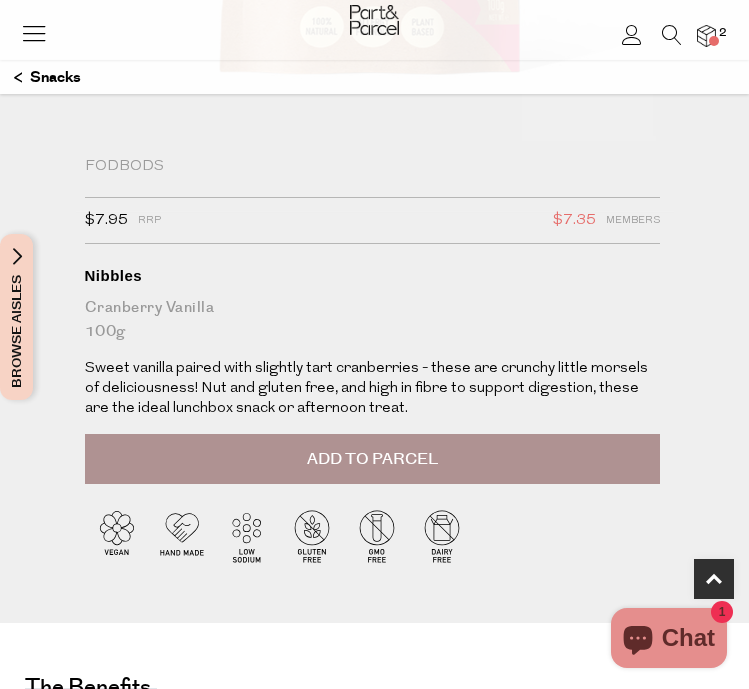 click on "Add to Parcel" at bounding box center (372, 459) 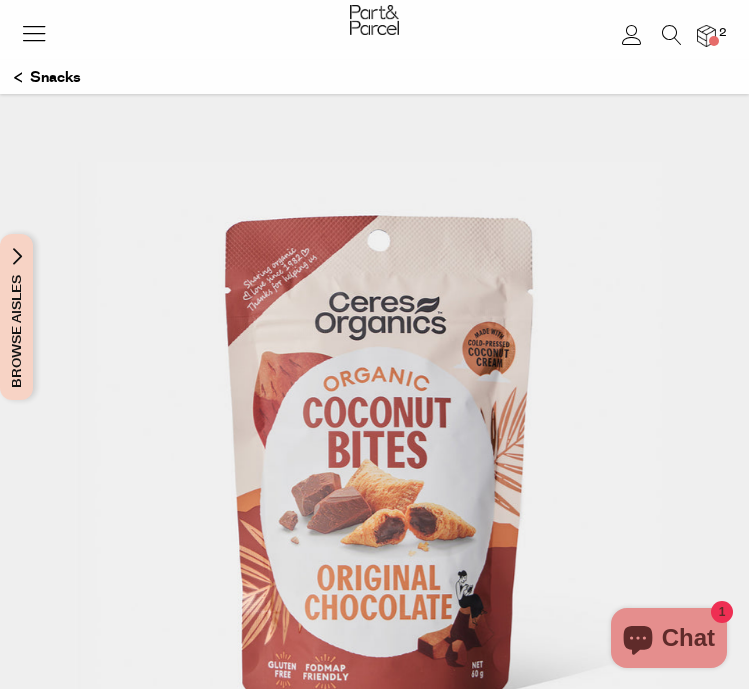scroll, scrollTop: 0, scrollLeft: 0, axis: both 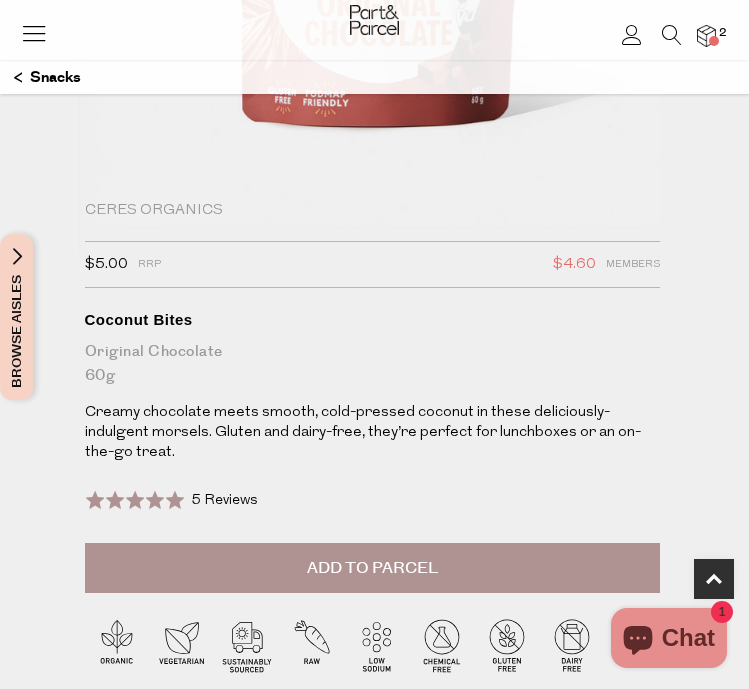 click on "Add to Parcel" at bounding box center [372, 568] 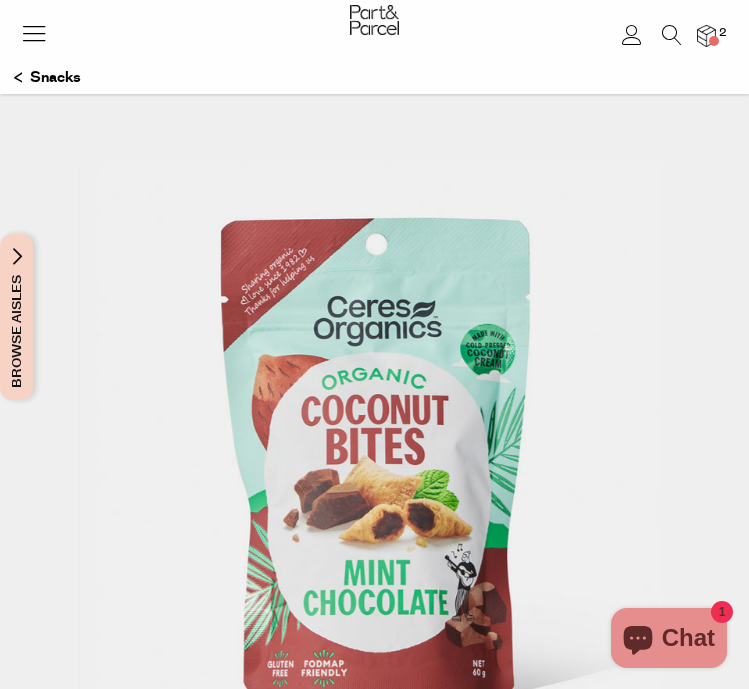 scroll, scrollTop: 0, scrollLeft: 0, axis: both 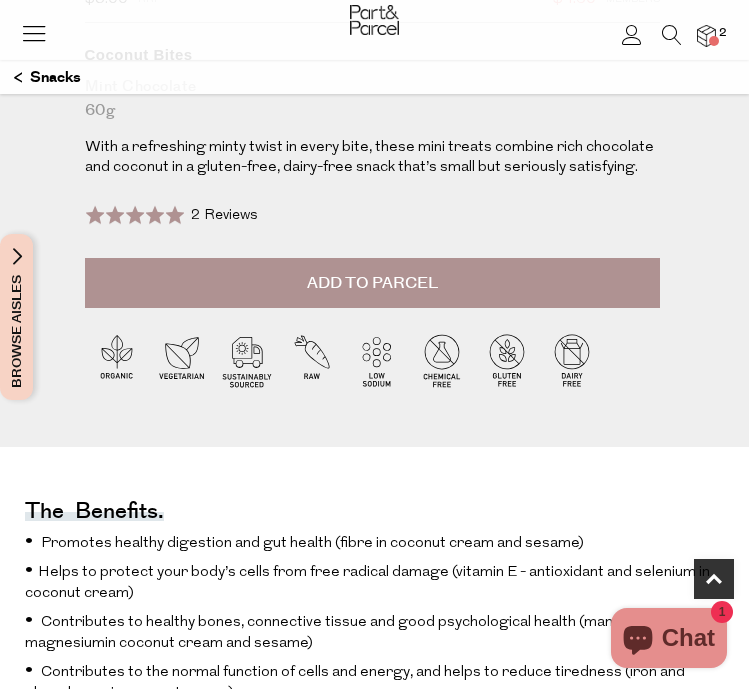 click on "Add to Parcel" at bounding box center [372, 283] 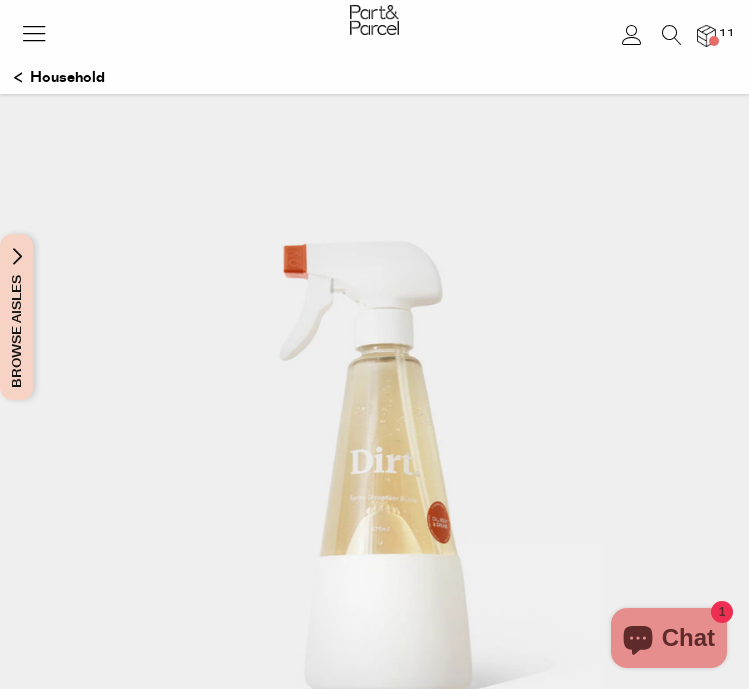 scroll, scrollTop: 0, scrollLeft: 0, axis: both 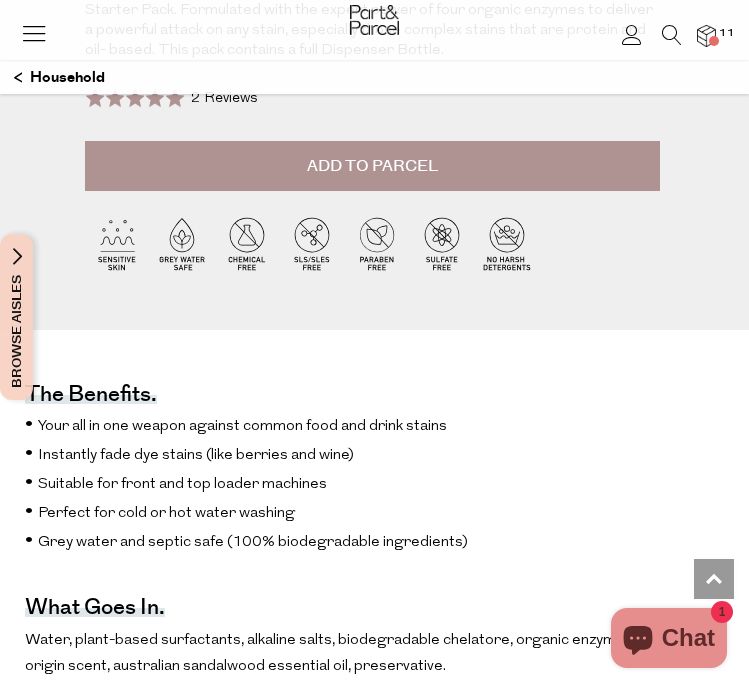 click on "Add to Parcel" at bounding box center [372, 166] 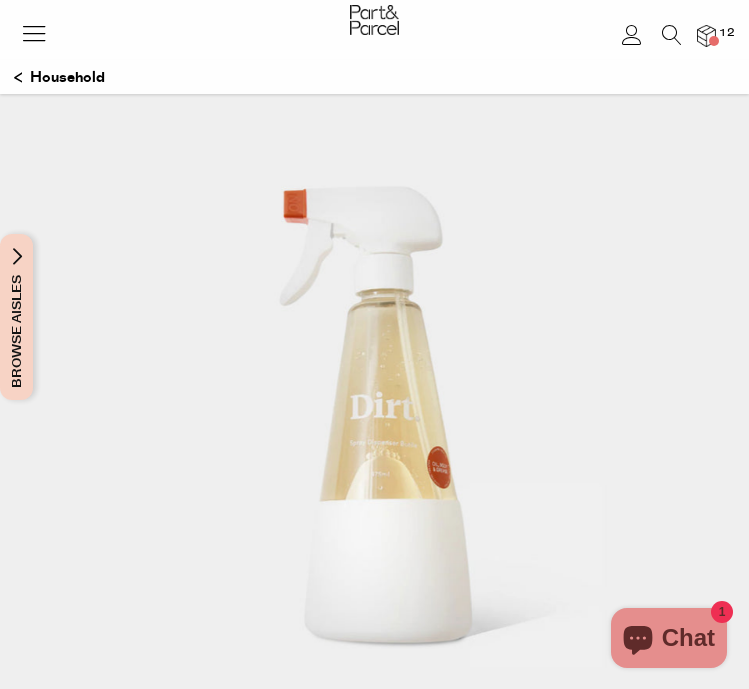 scroll, scrollTop: 0, scrollLeft: 0, axis: both 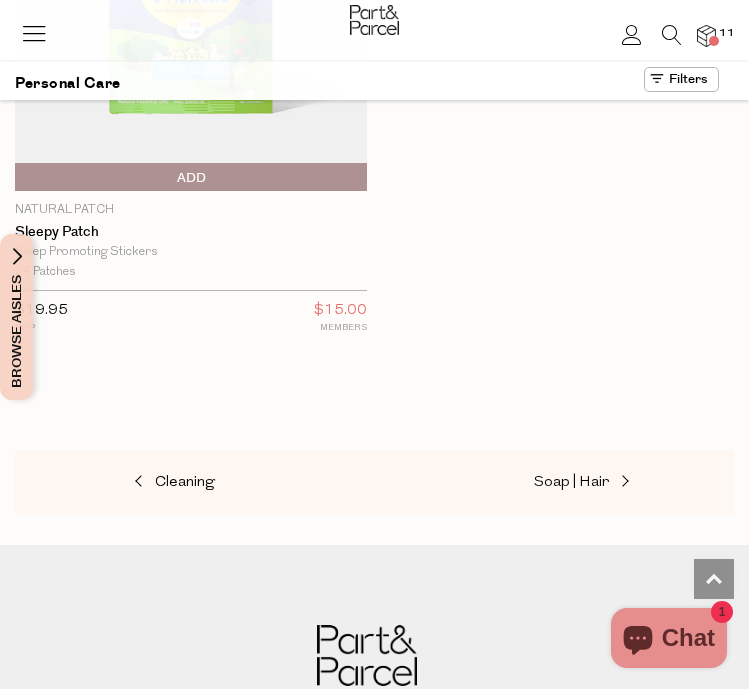 click on "11" at bounding box center [727, 33] 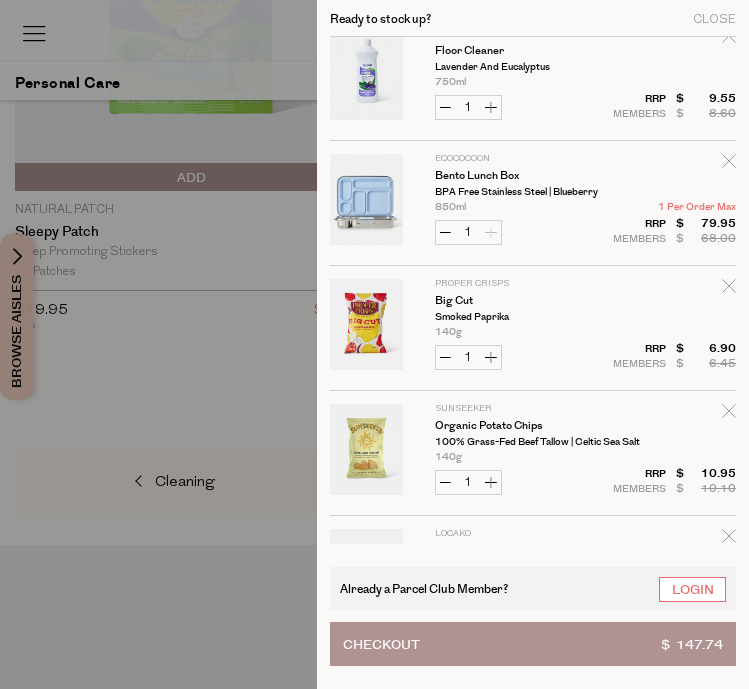scroll, scrollTop: 0, scrollLeft: 0, axis: both 